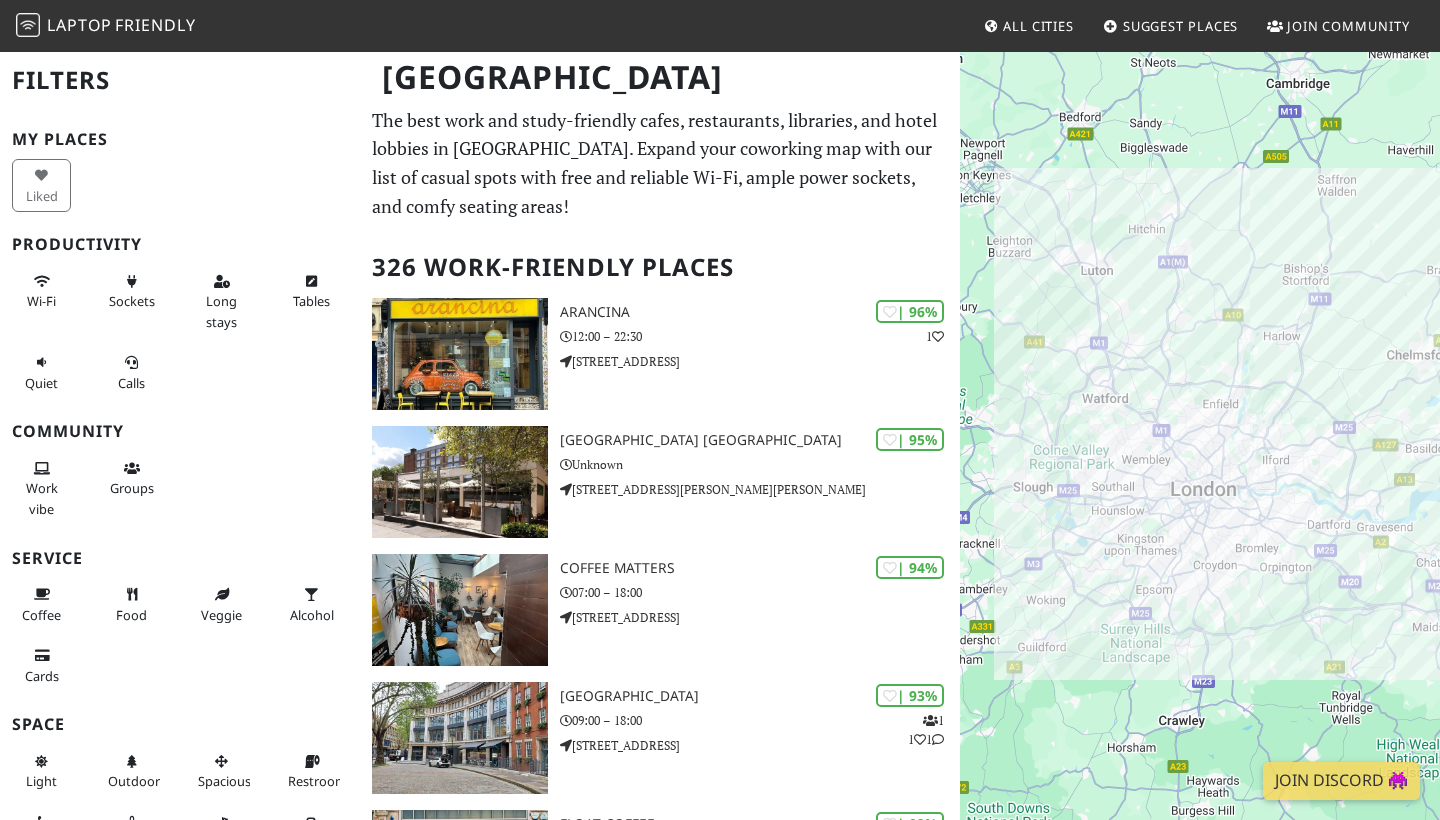 scroll, scrollTop: 0, scrollLeft: 0, axis: both 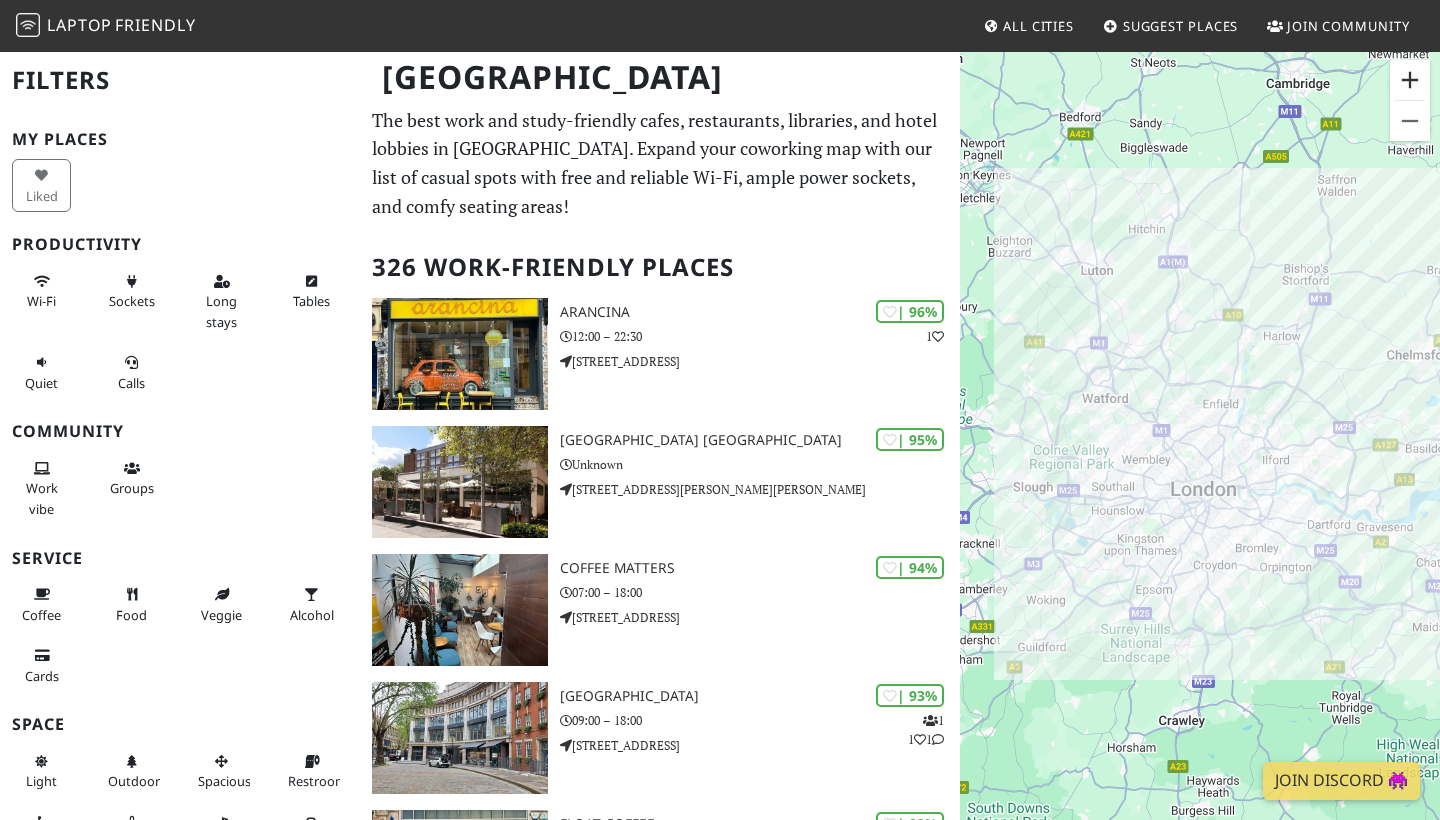 click at bounding box center [1410, 80] 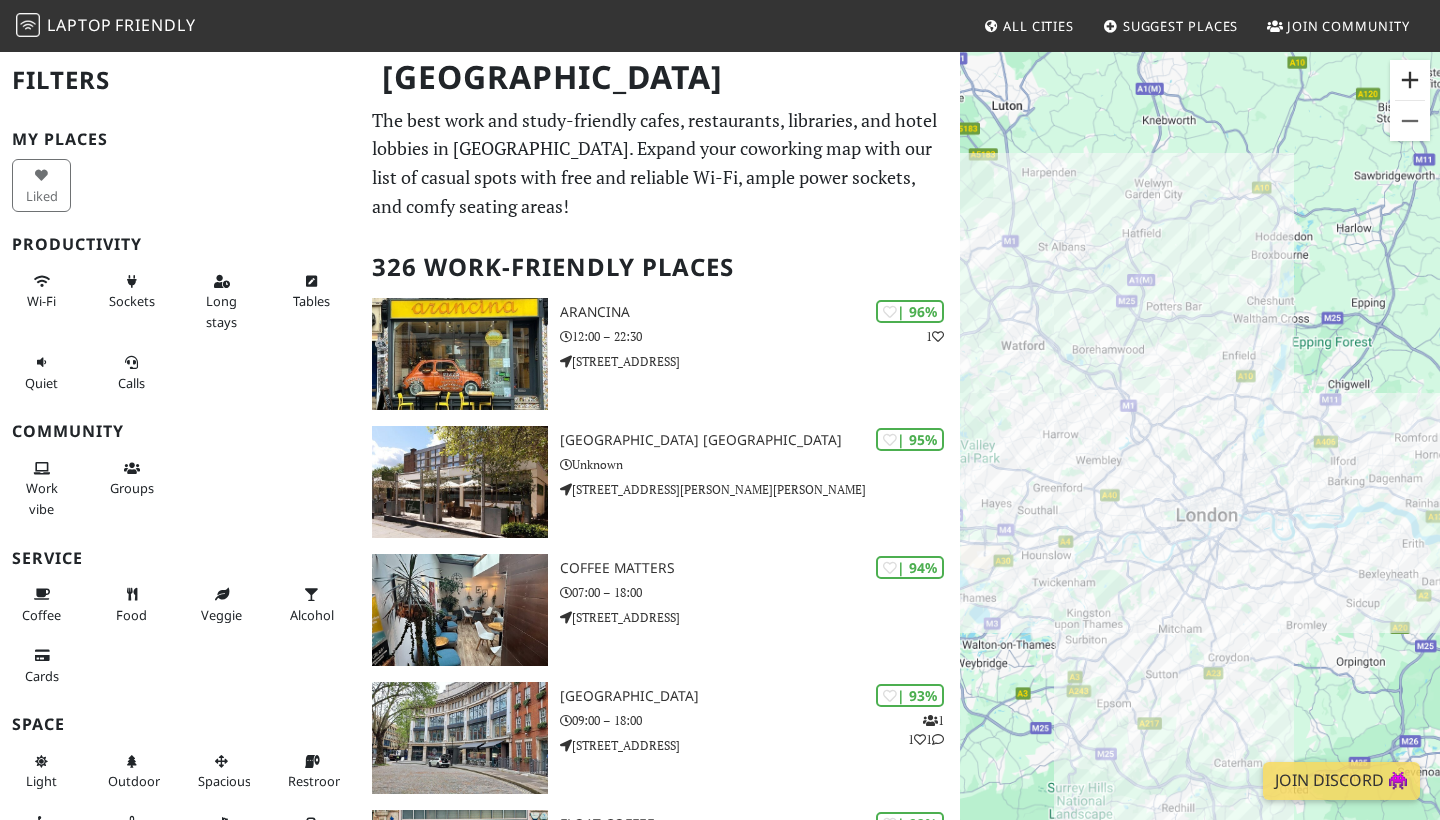 click at bounding box center [1410, 80] 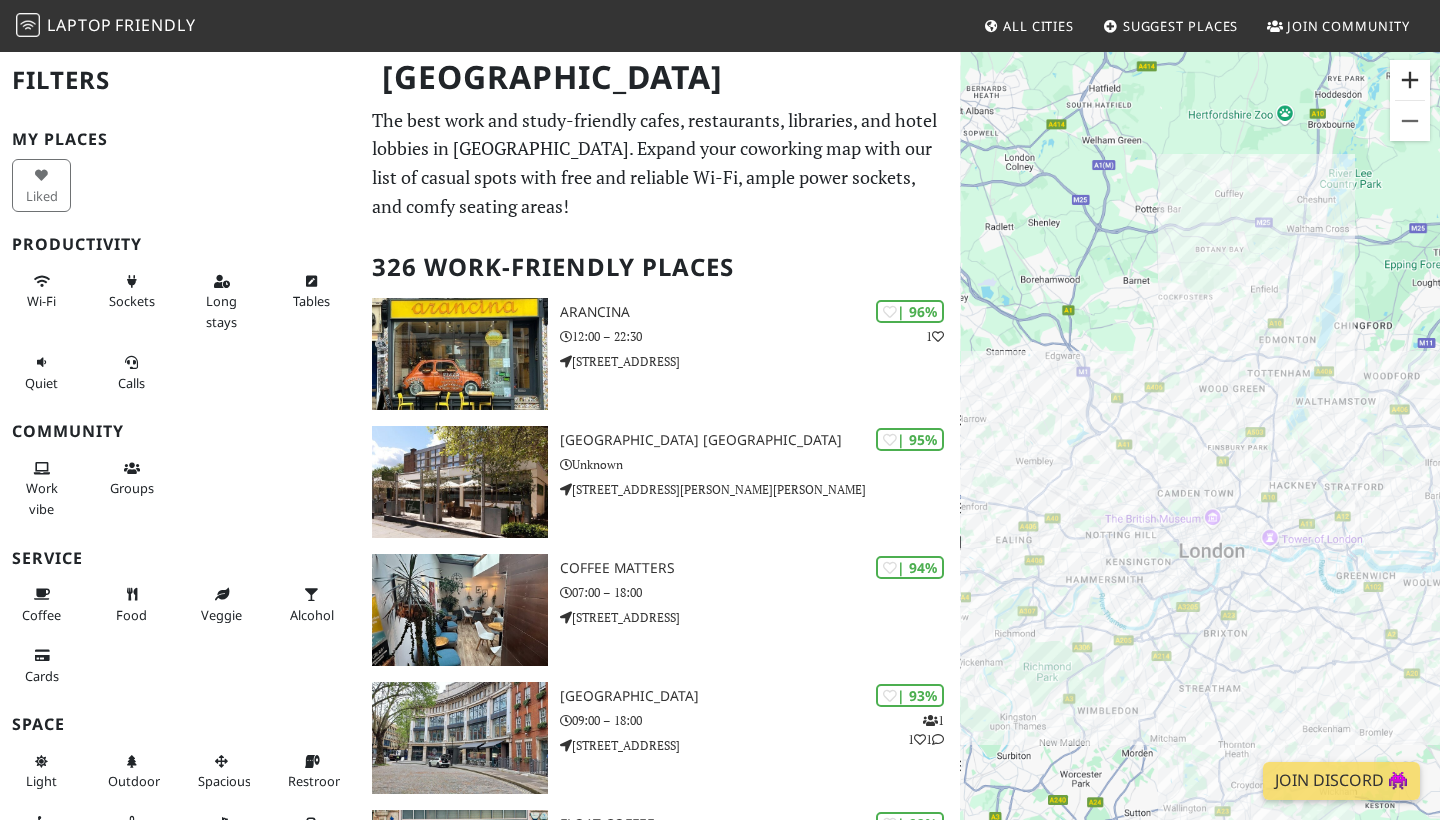 click at bounding box center [1410, 80] 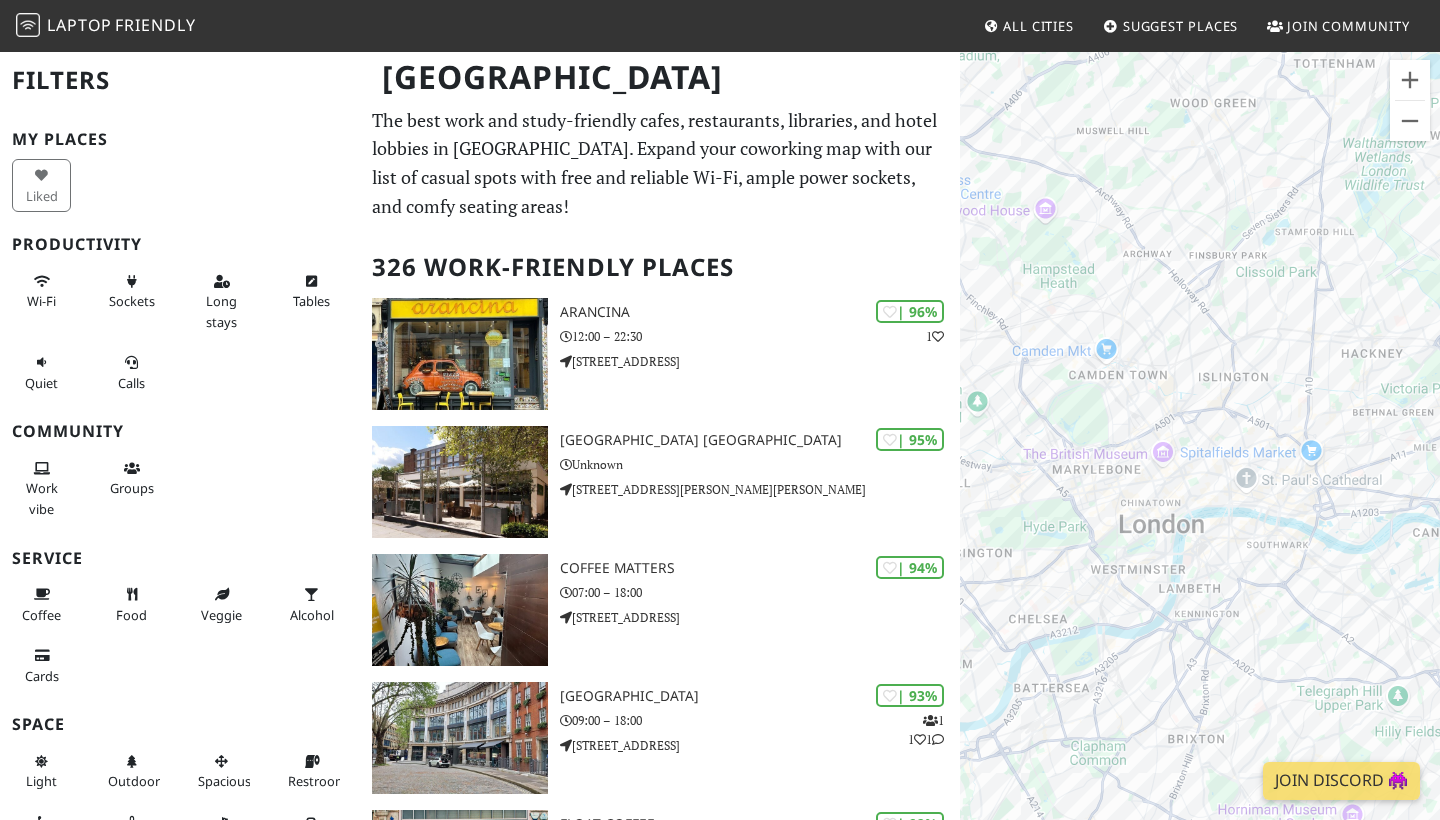 drag, startPoint x: 1313, startPoint y: 322, endPoint x: 1258, endPoint y: 113, distance: 216.1157 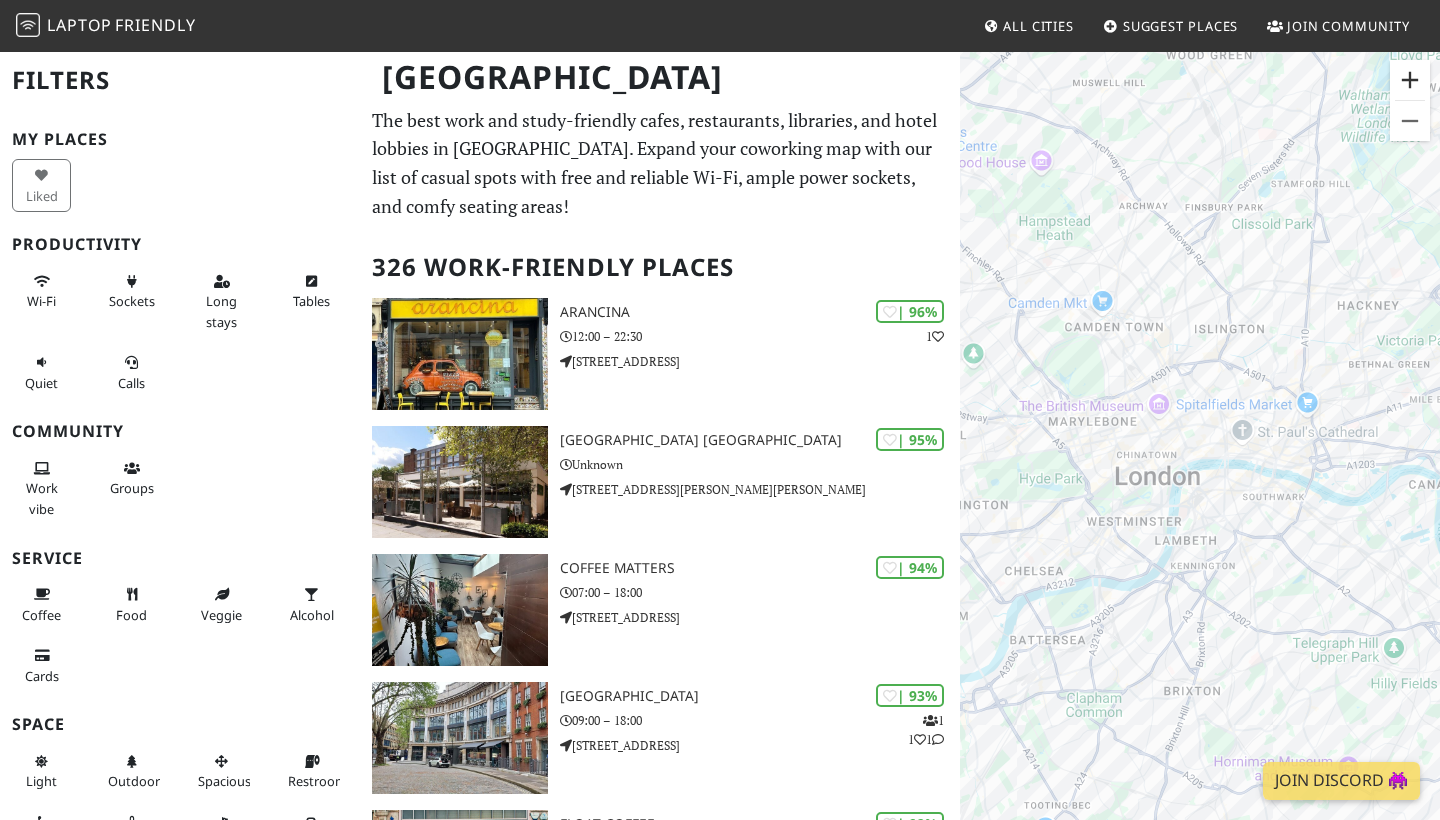 click at bounding box center [1410, 80] 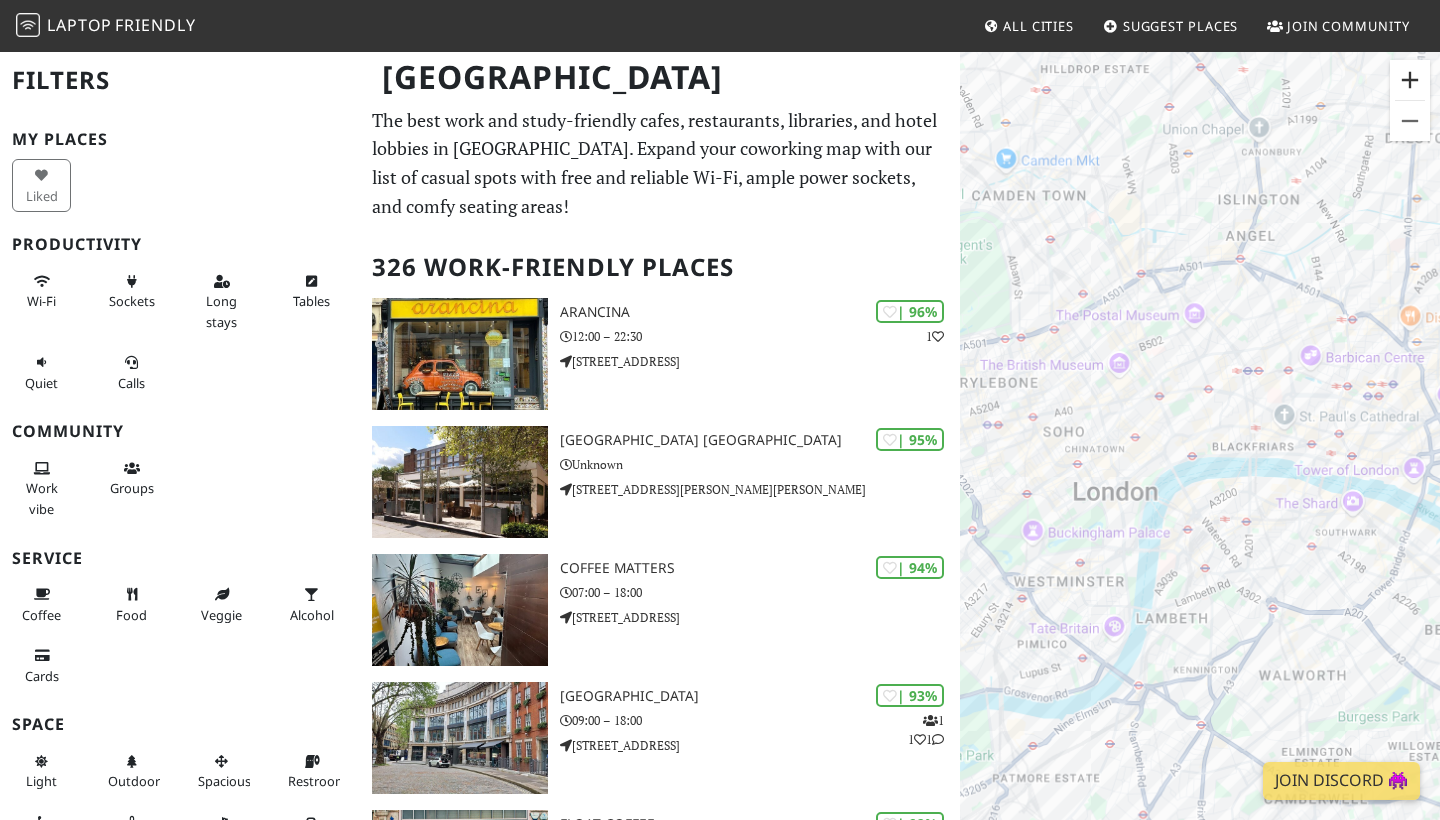 click at bounding box center [1410, 80] 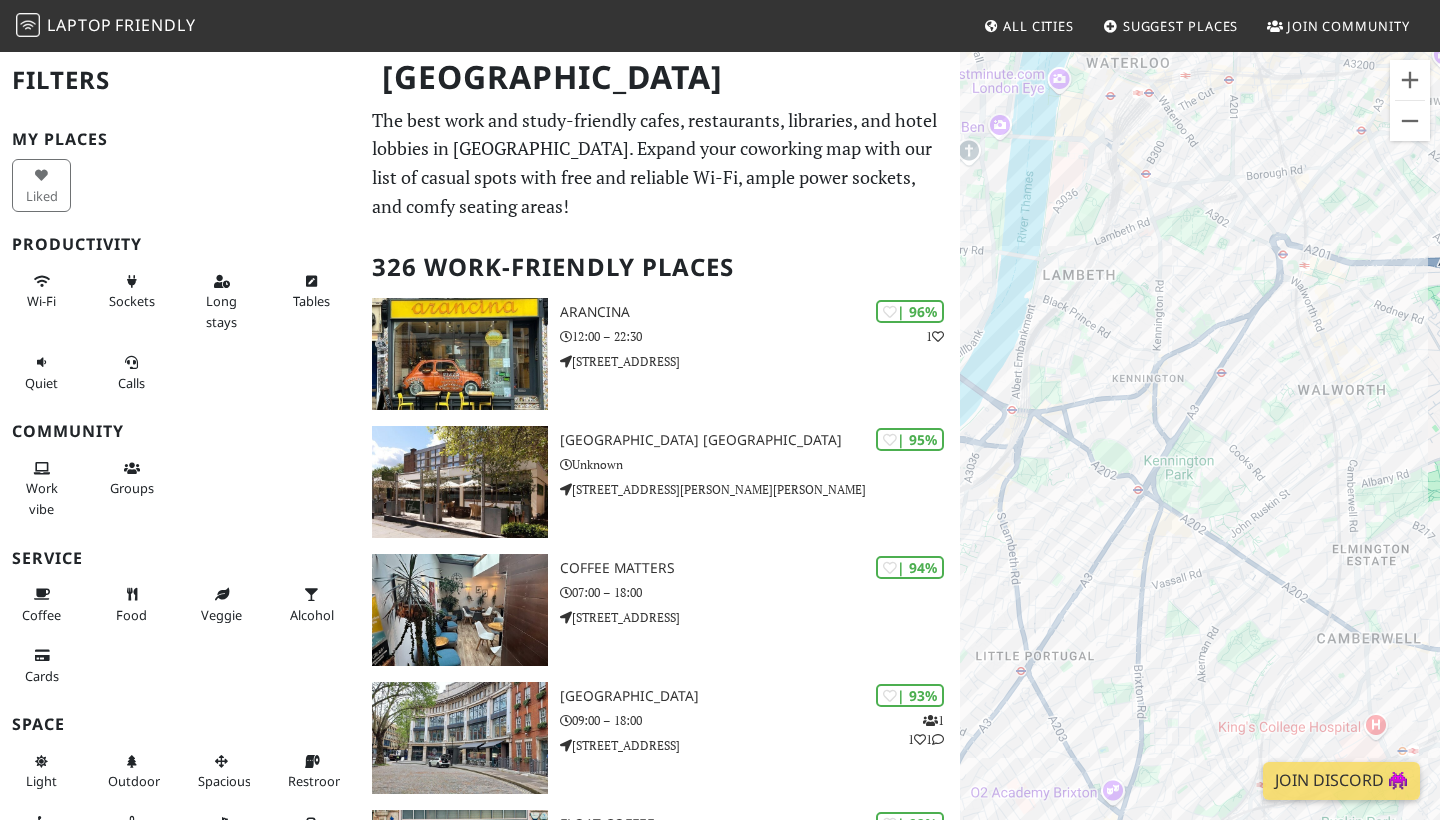 drag, startPoint x: 1228, startPoint y: 646, endPoint x: 1176, endPoint y: 191, distance: 457.9618 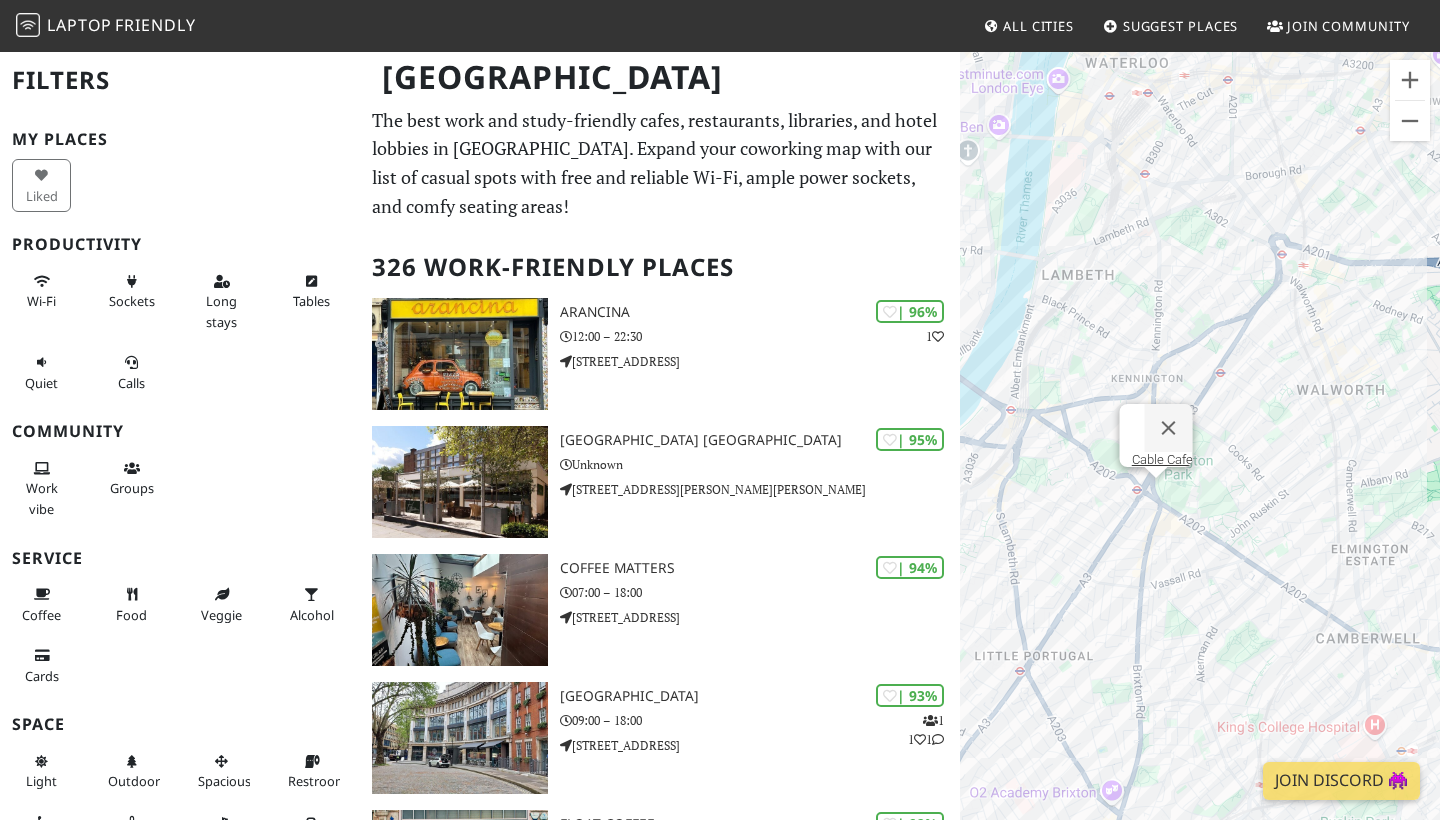 click on "To navigate, press the arrow keys. Cable Cafe" at bounding box center [1200, 460] 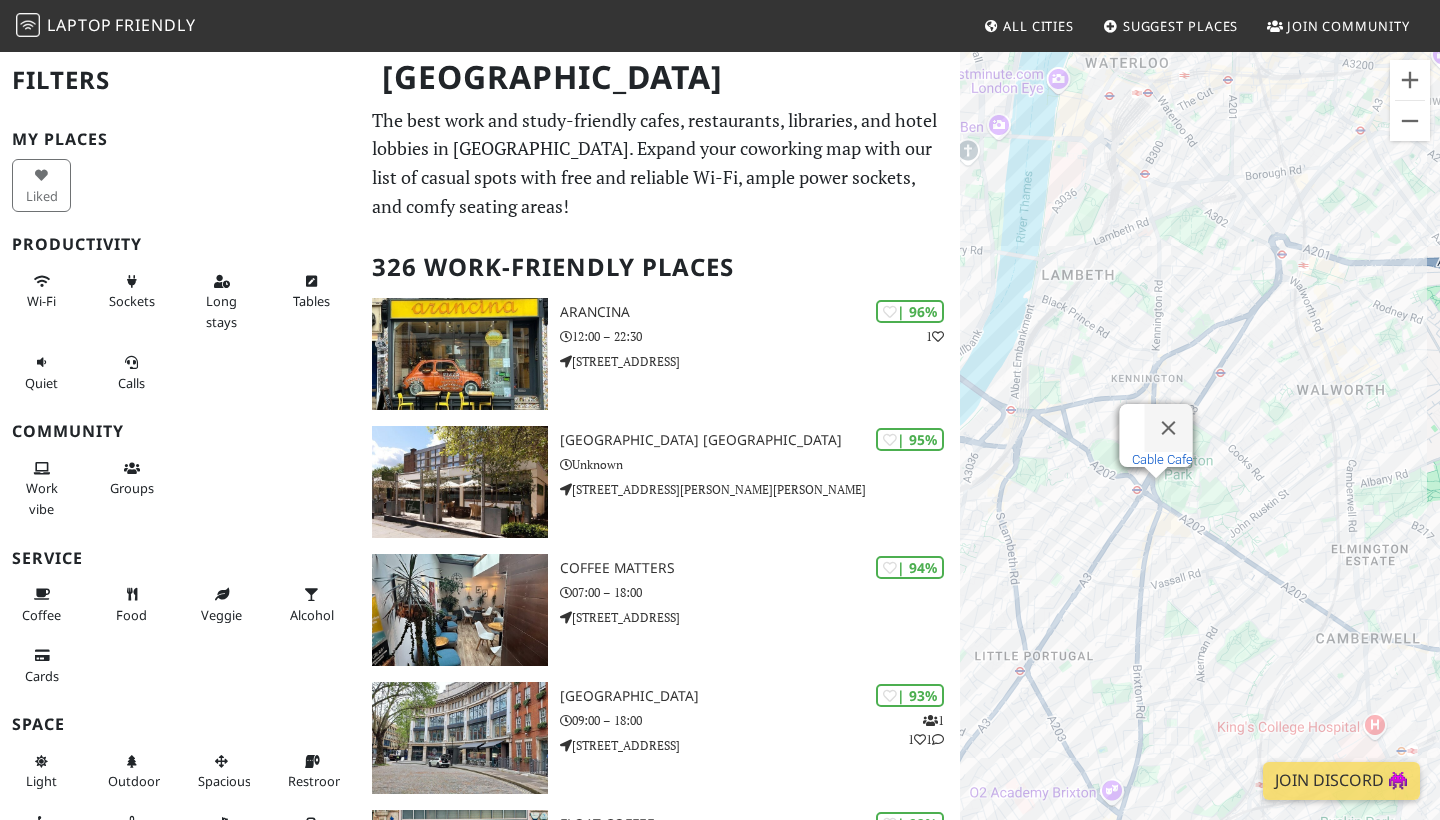 click on "Cable Cafe" at bounding box center (1162, 459) 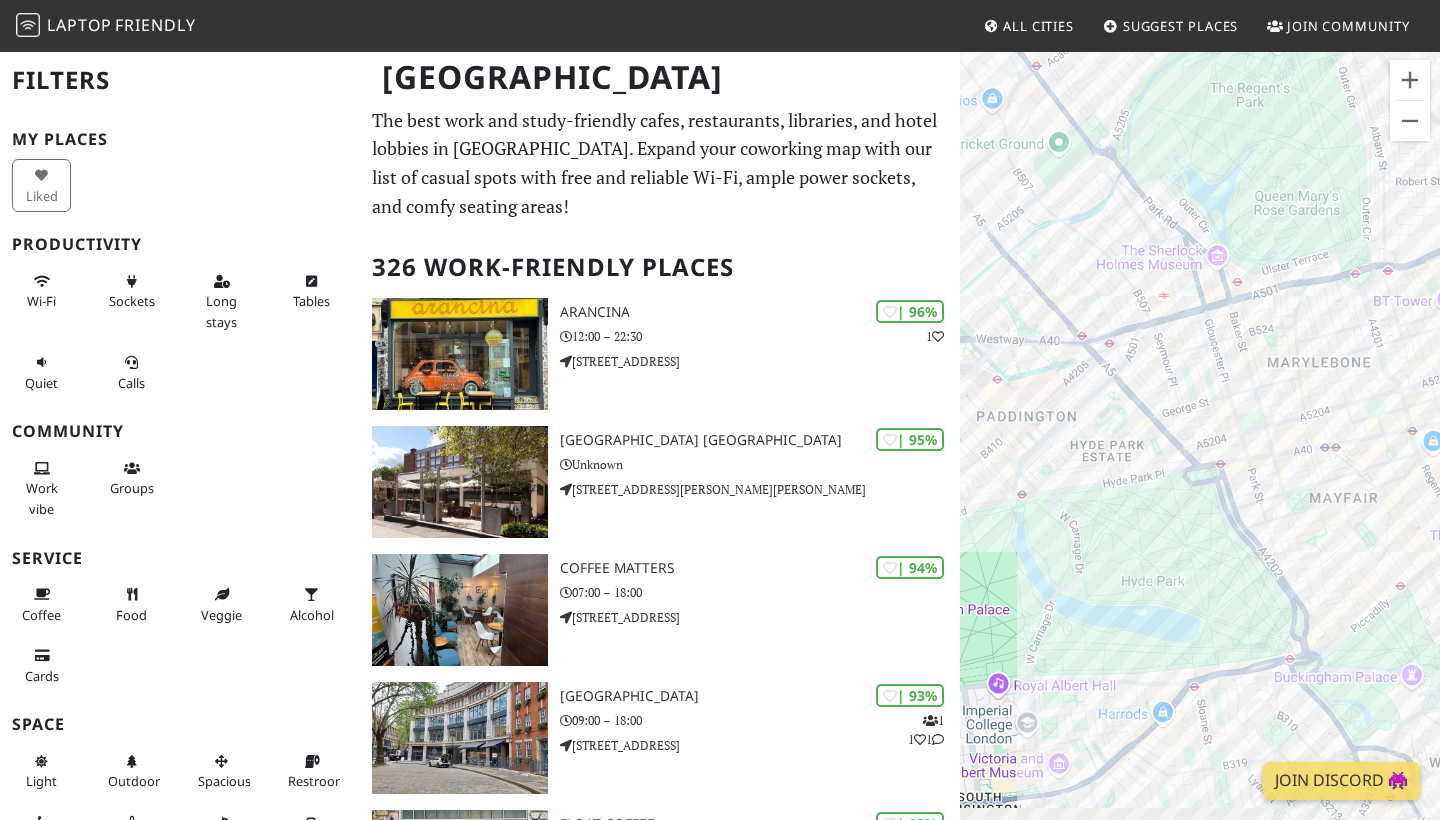 drag, startPoint x: 1126, startPoint y: 614, endPoint x: 1085, endPoint y: 88, distance: 527.59546 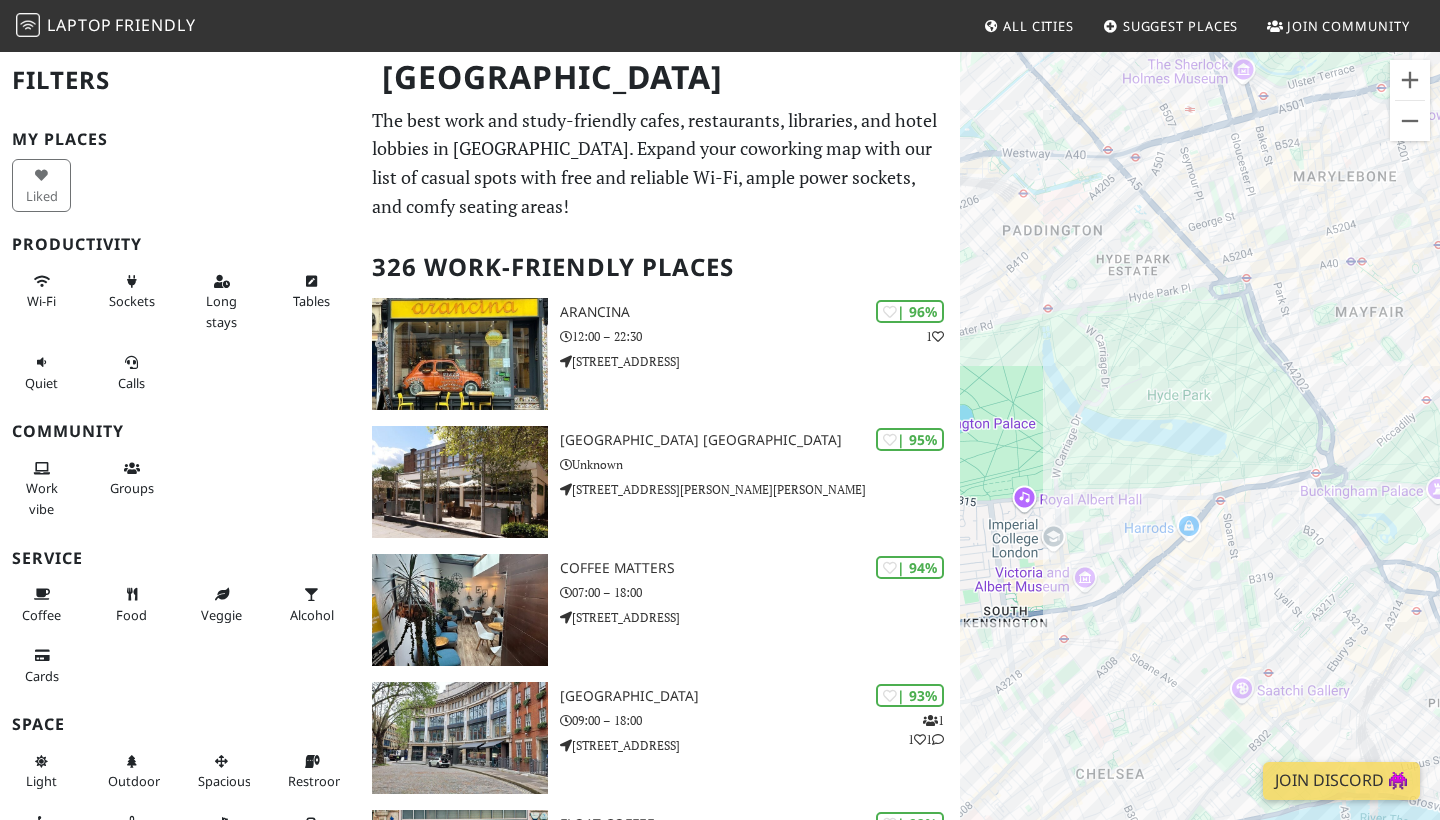drag, startPoint x: 1208, startPoint y: 282, endPoint x: 1088, endPoint y: 146, distance: 181.37254 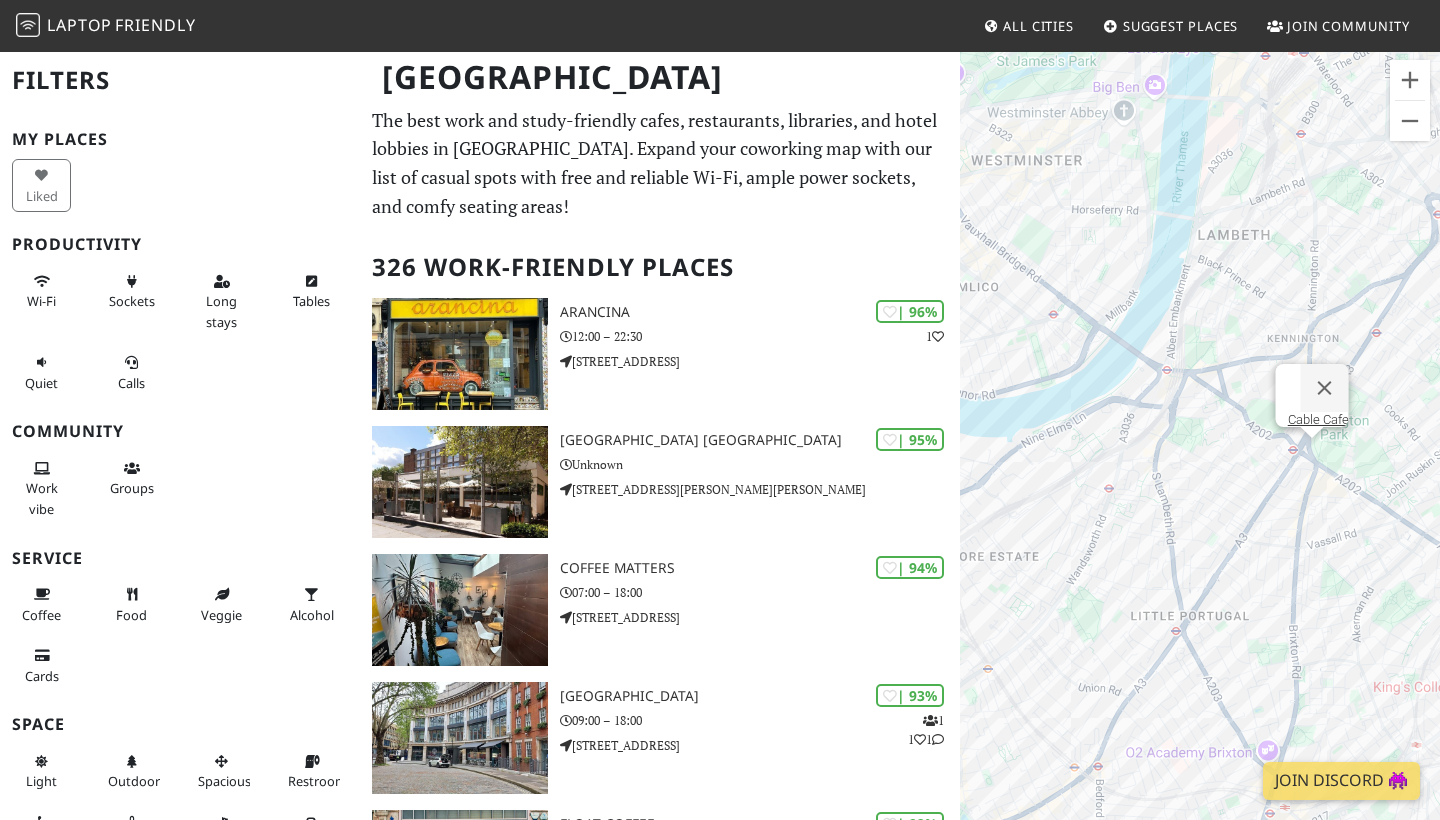 drag, startPoint x: 1196, startPoint y: 456, endPoint x: 897, endPoint y: 242, distance: 367.69144 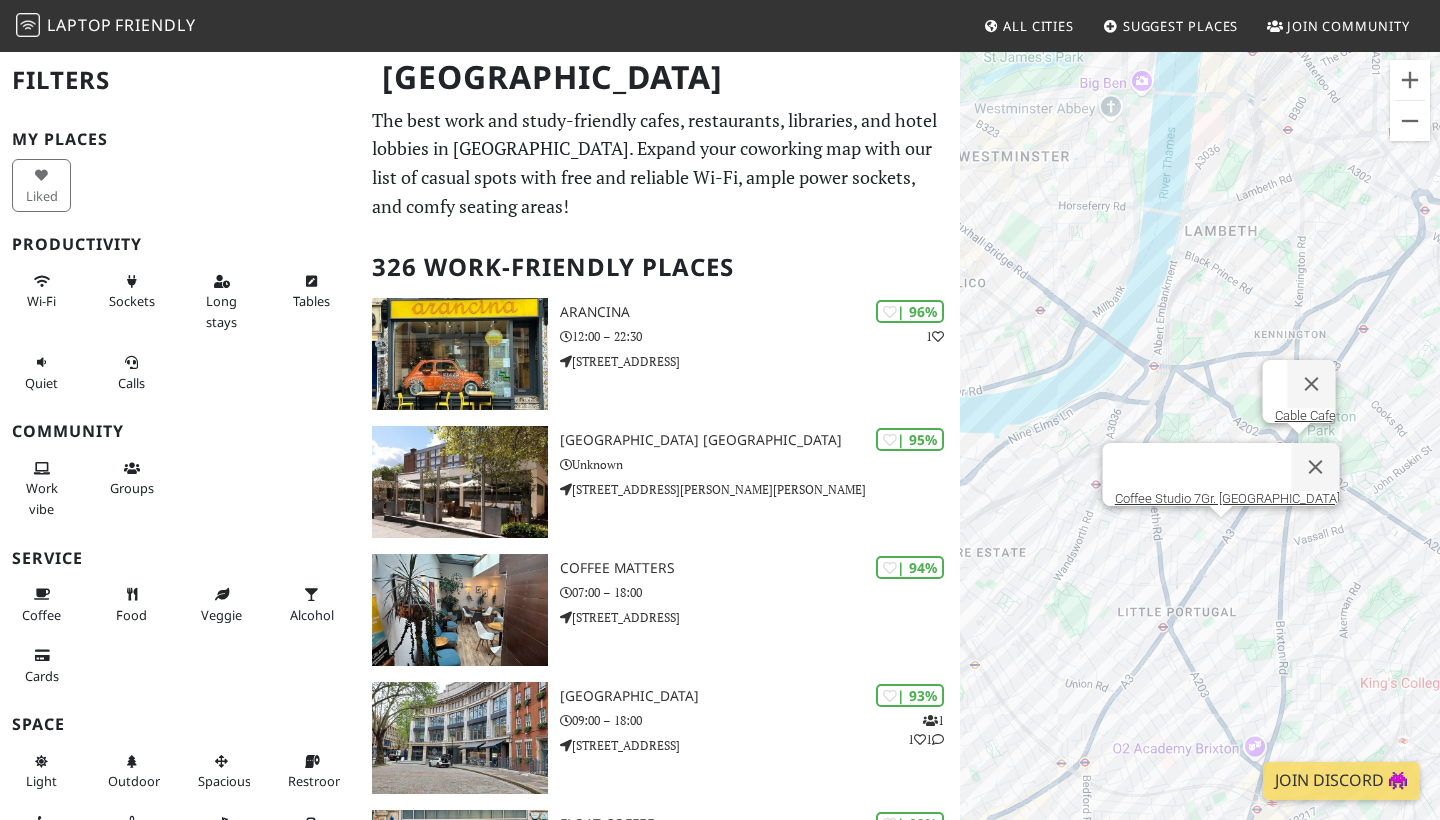 click on "To navigate, press the arrow keys. Cable Cafe Coffee Studio 7Gr. Clapham" at bounding box center (1200, 460) 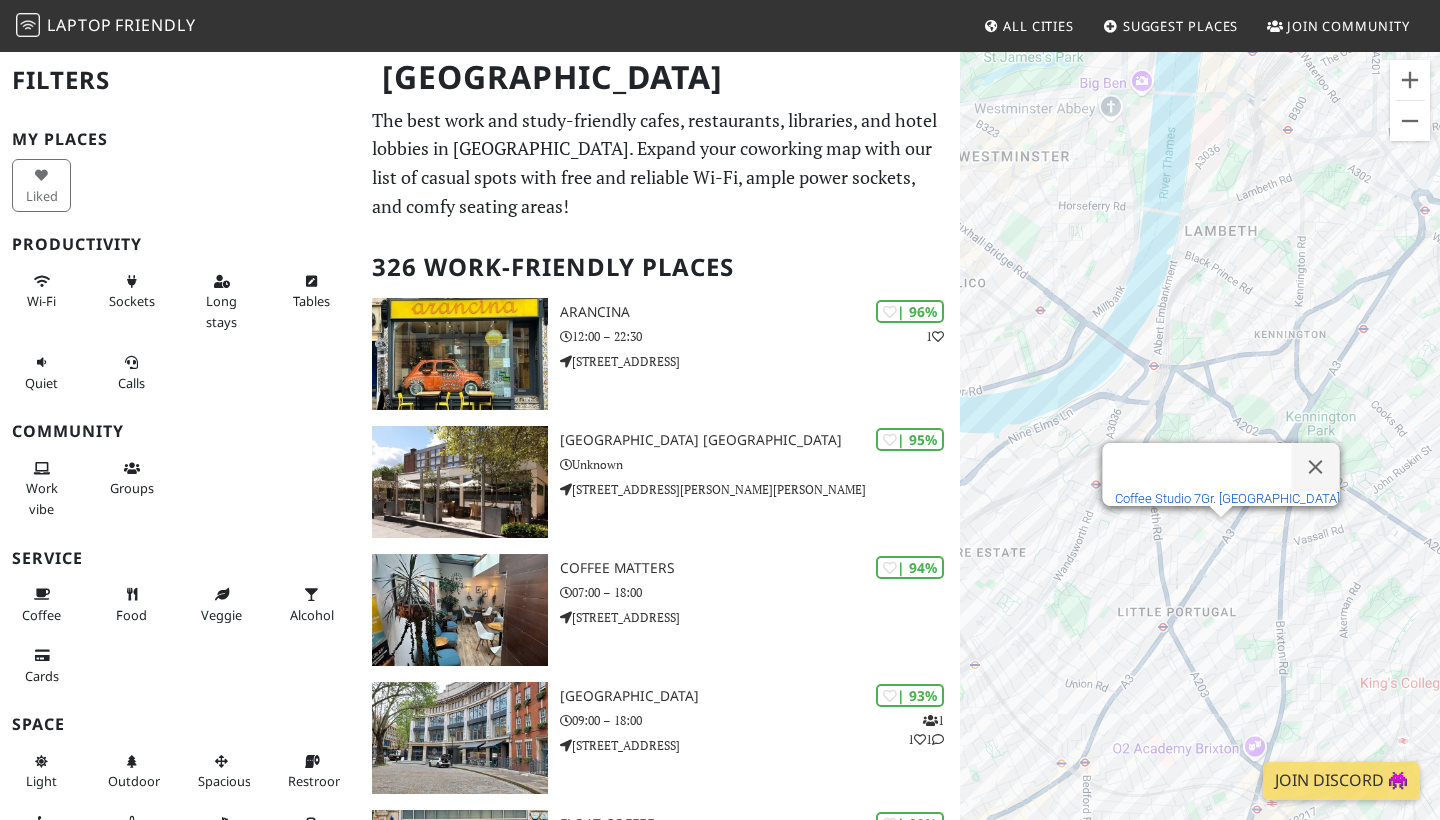 click on "Coffee Studio 7Gr. [GEOGRAPHIC_DATA]" at bounding box center (1227, 498) 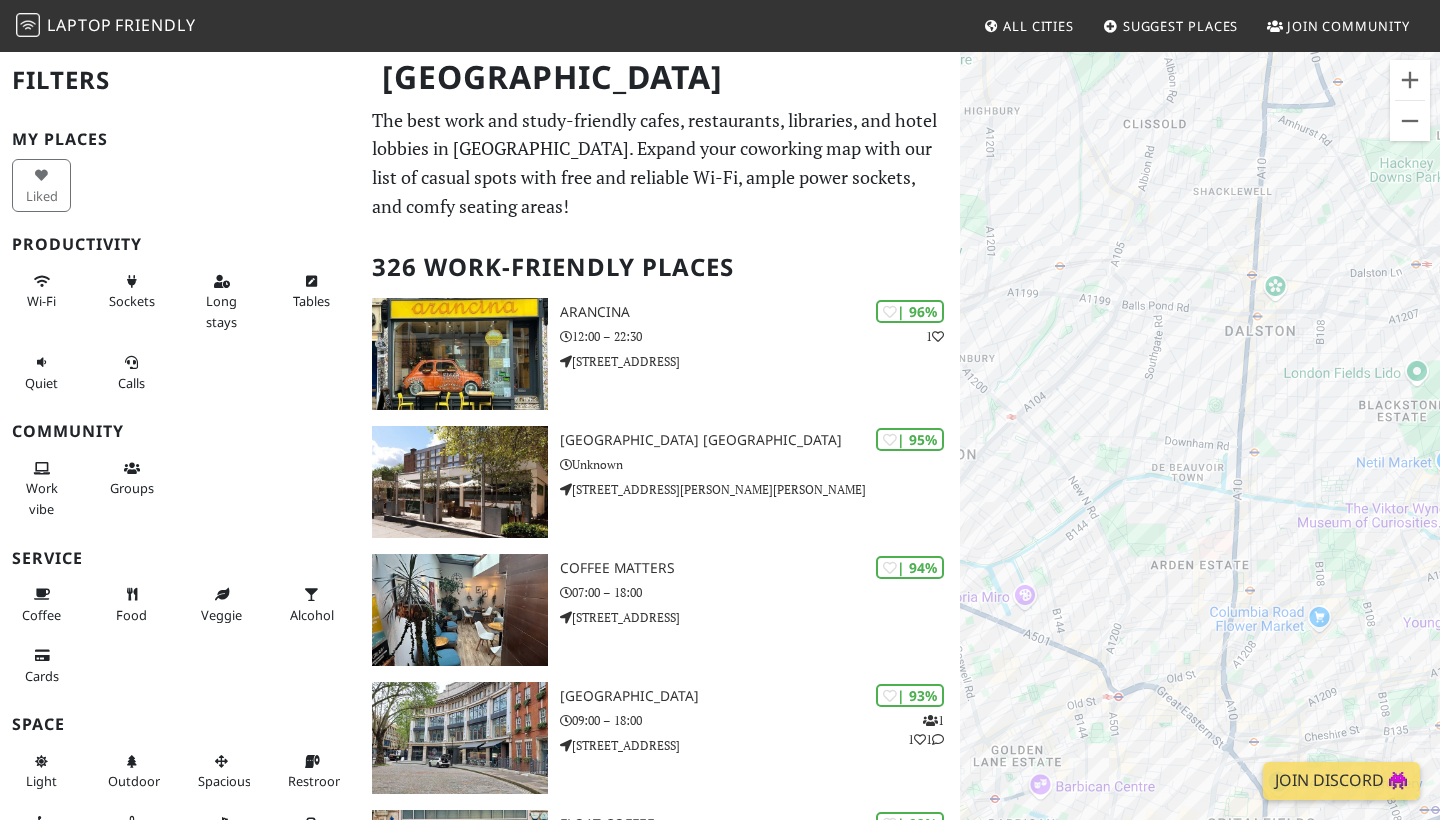 drag, startPoint x: 1238, startPoint y: 613, endPoint x: 1184, endPoint y: 451, distance: 170.763 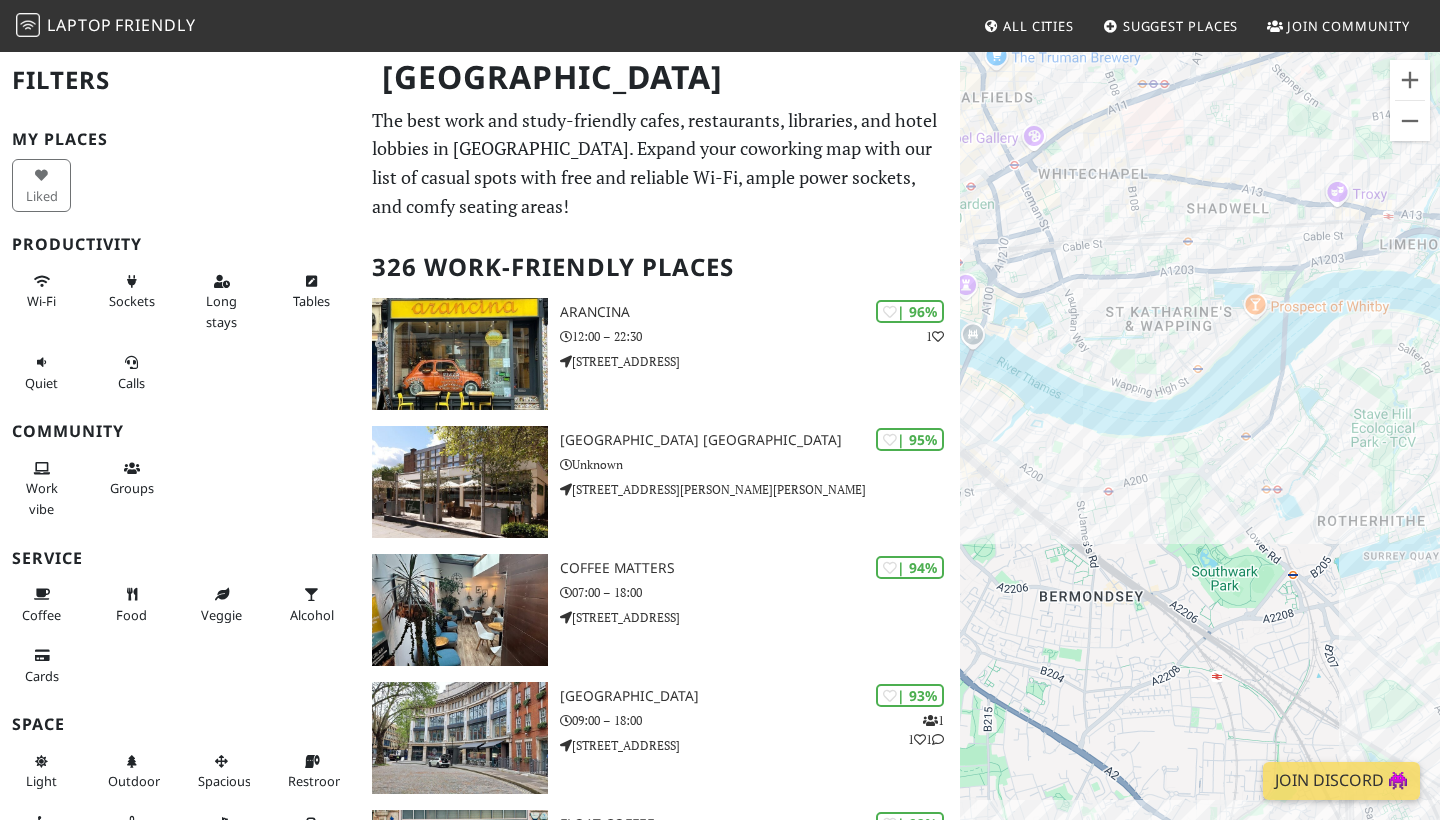 drag, startPoint x: 1279, startPoint y: 543, endPoint x: 1091, endPoint y: 176, distance: 412.3506 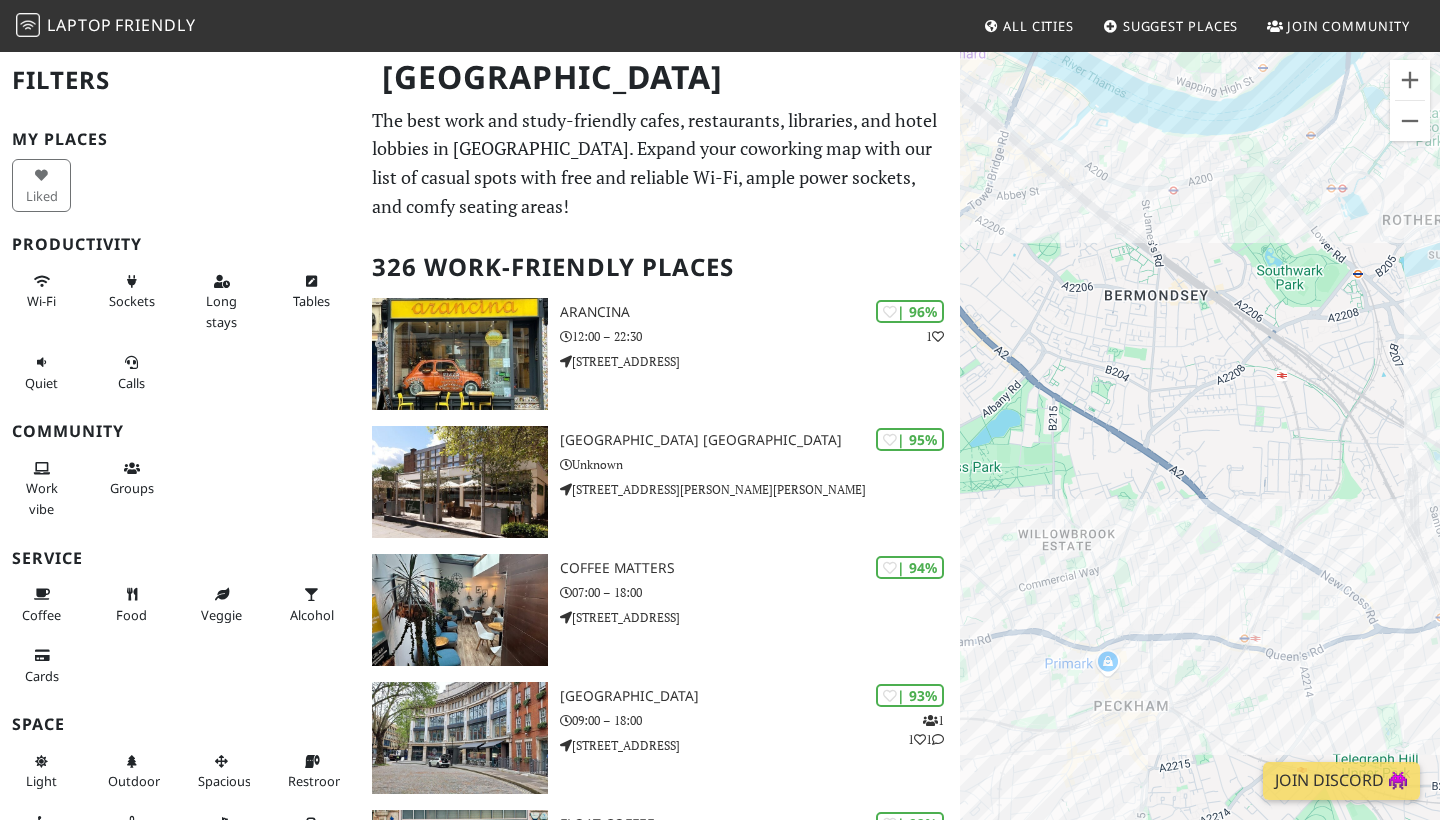 drag, startPoint x: 1269, startPoint y: 504, endPoint x: 1439, endPoint y: 275, distance: 285.20343 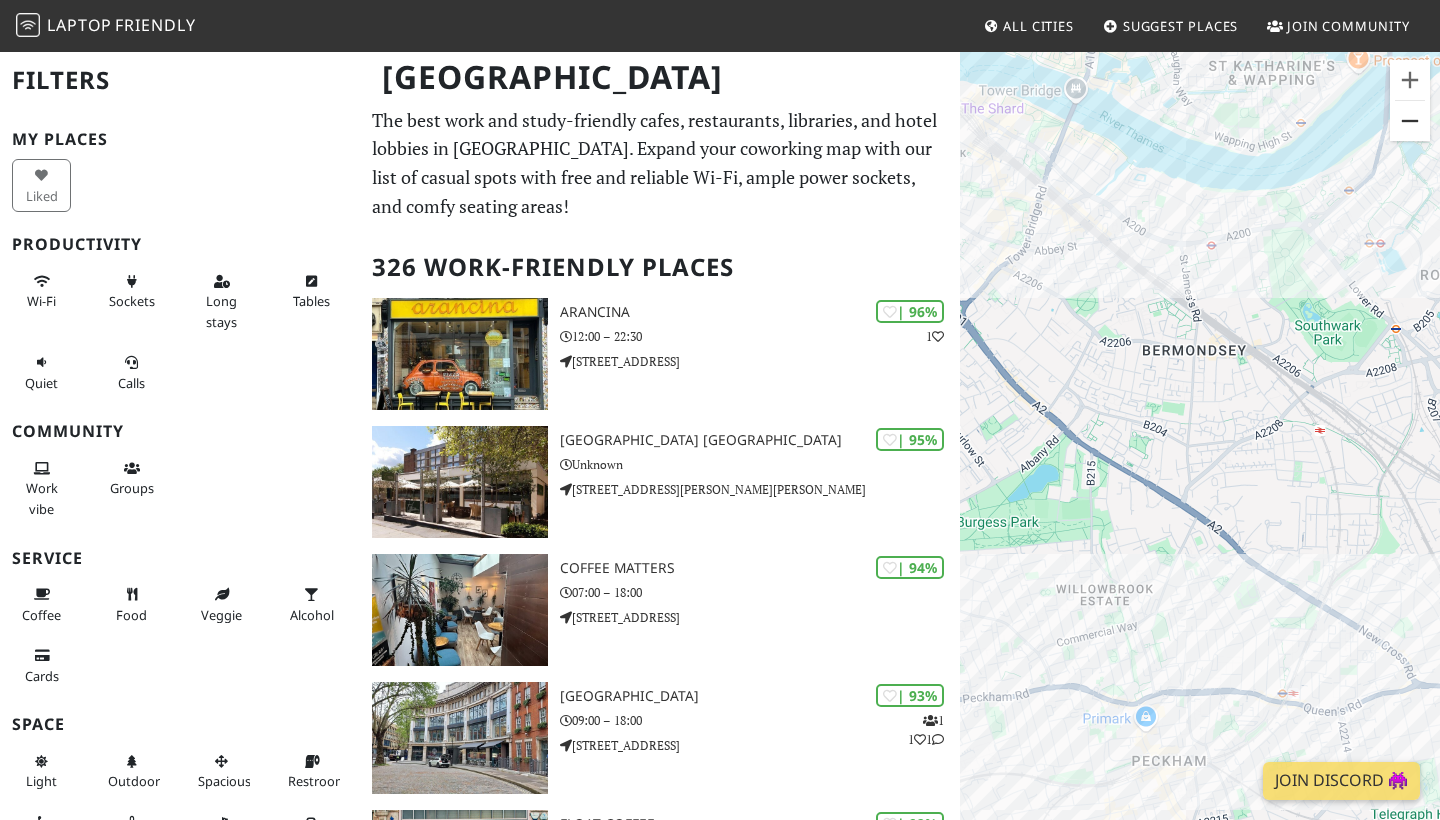 click at bounding box center (1410, 121) 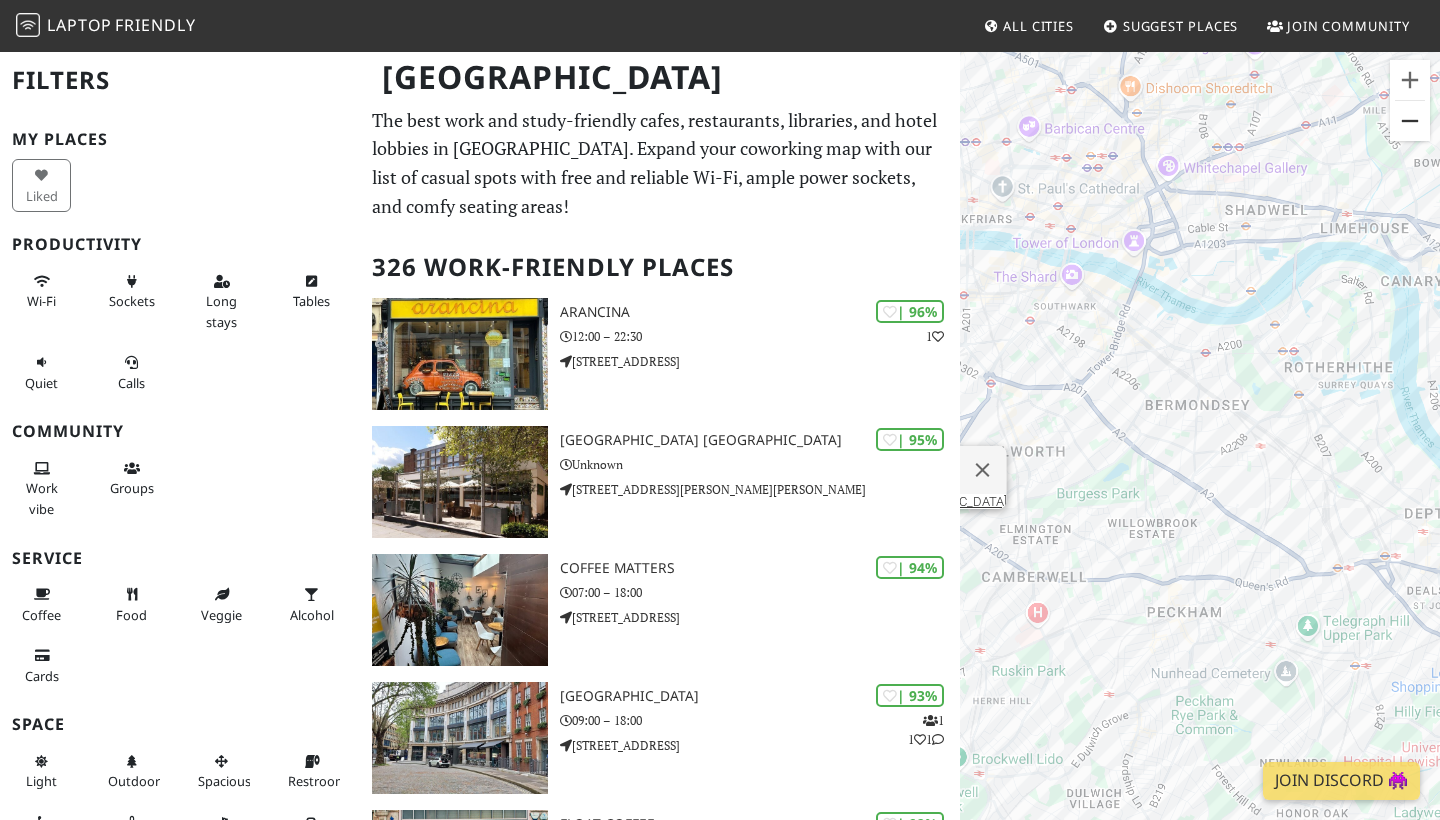 click at bounding box center [1410, 121] 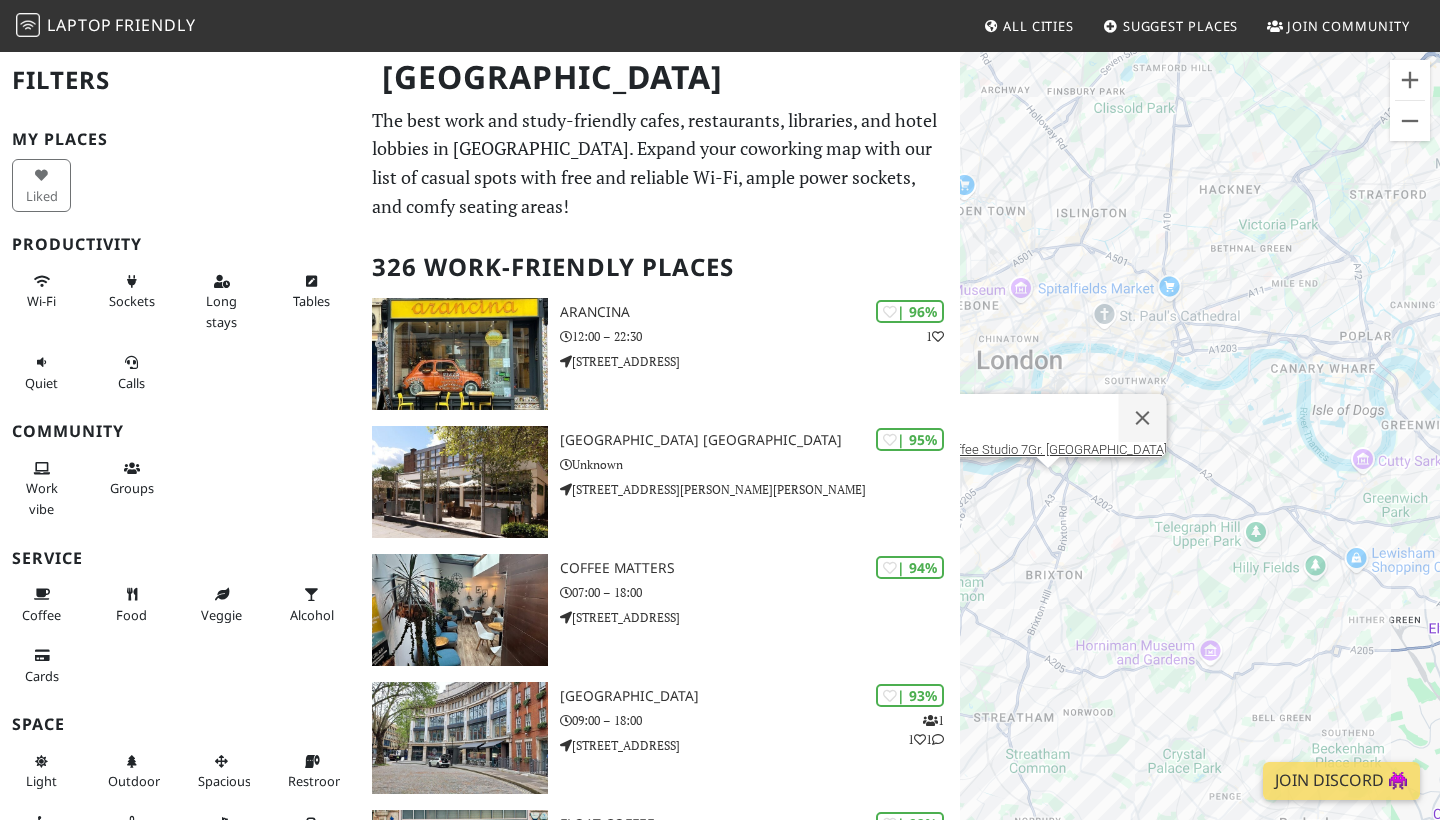 drag, startPoint x: 1131, startPoint y: 501, endPoint x: 1327, endPoint y: 403, distance: 219.13466 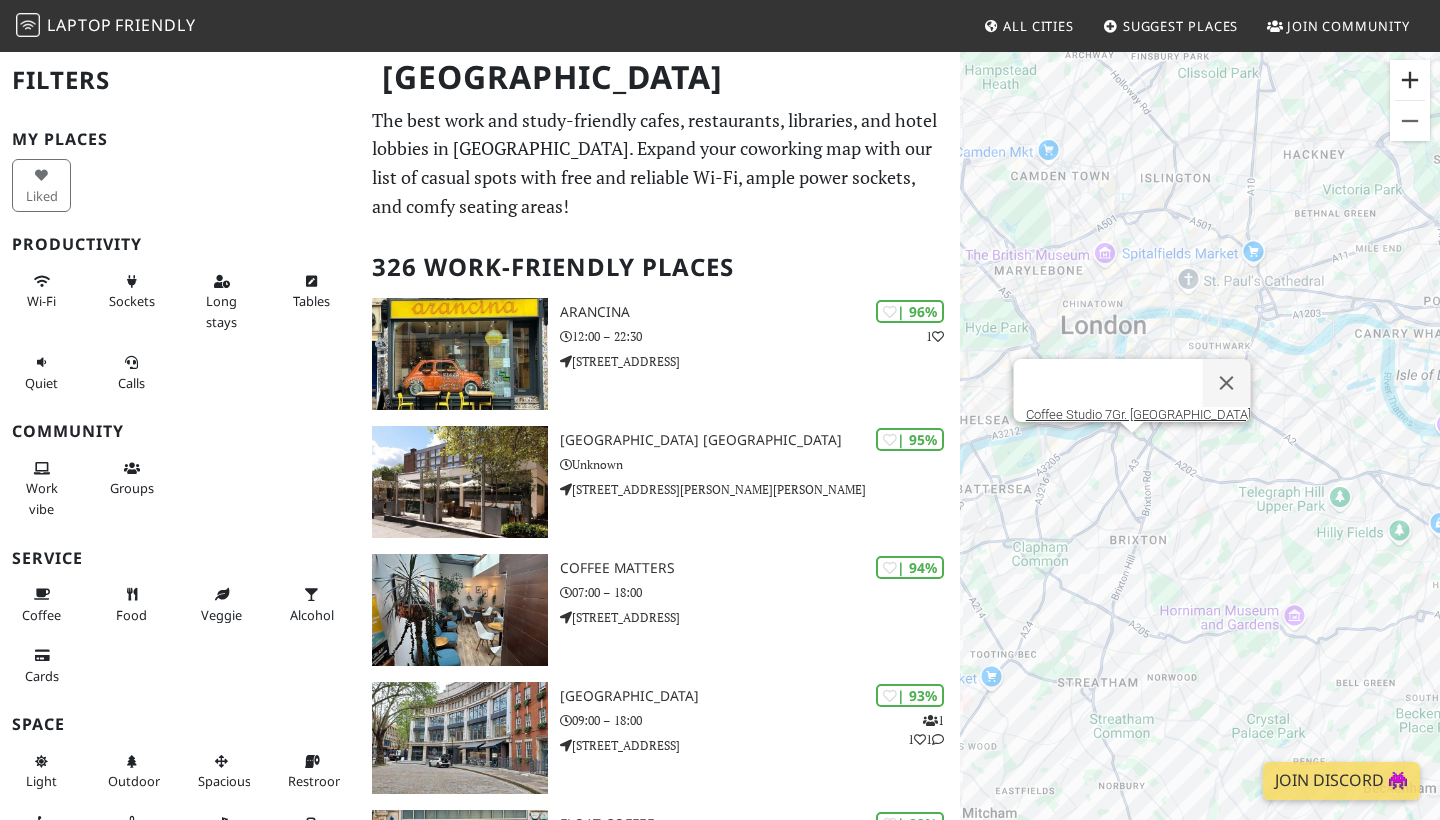 click at bounding box center (1410, 80) 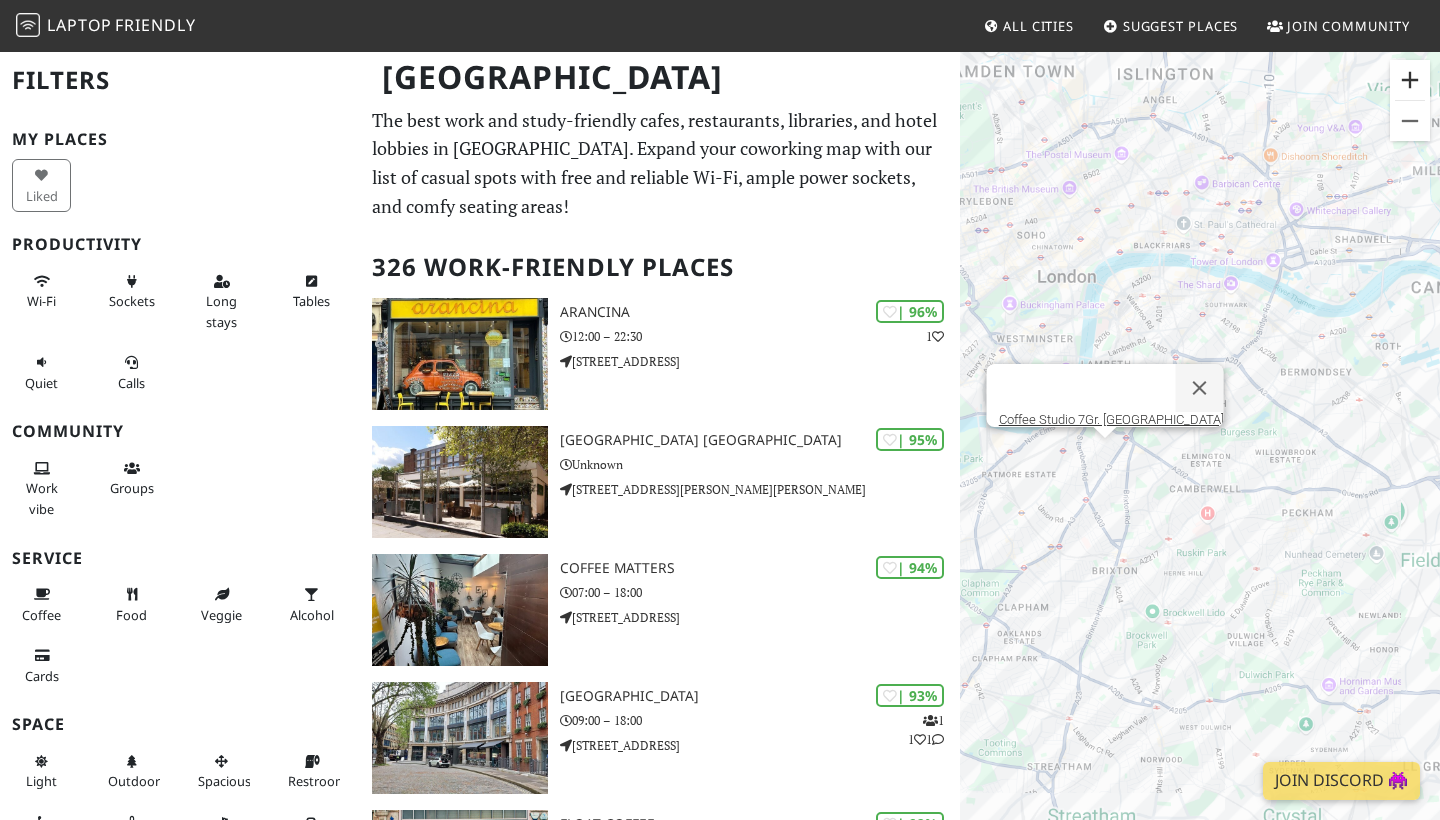 click at bounding box center (1410, 80) 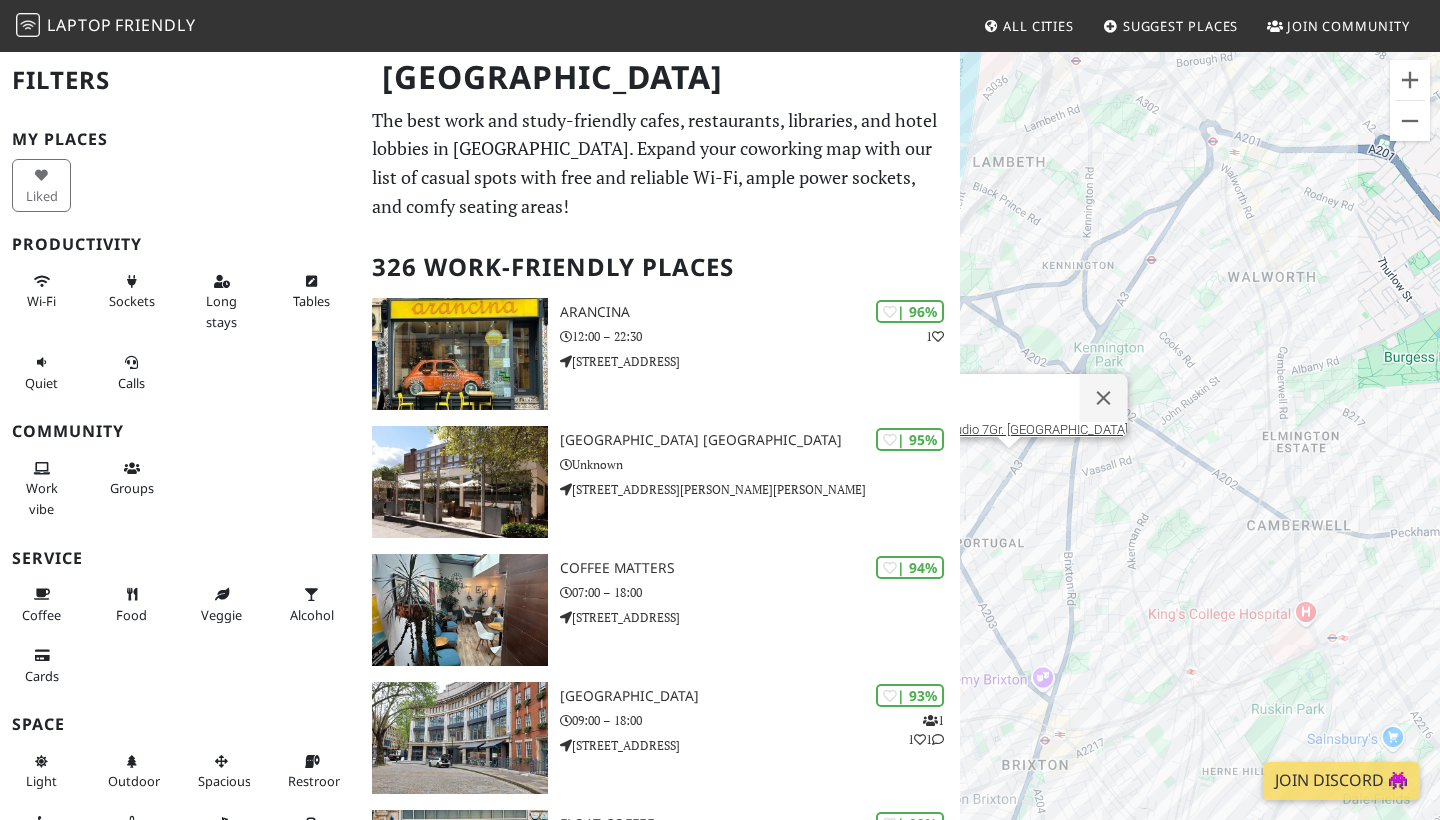 drag, startPoint x: 1159, startPoint y: 412, endPoint x: 1273, endPoint y: 399, distance: 114.73883 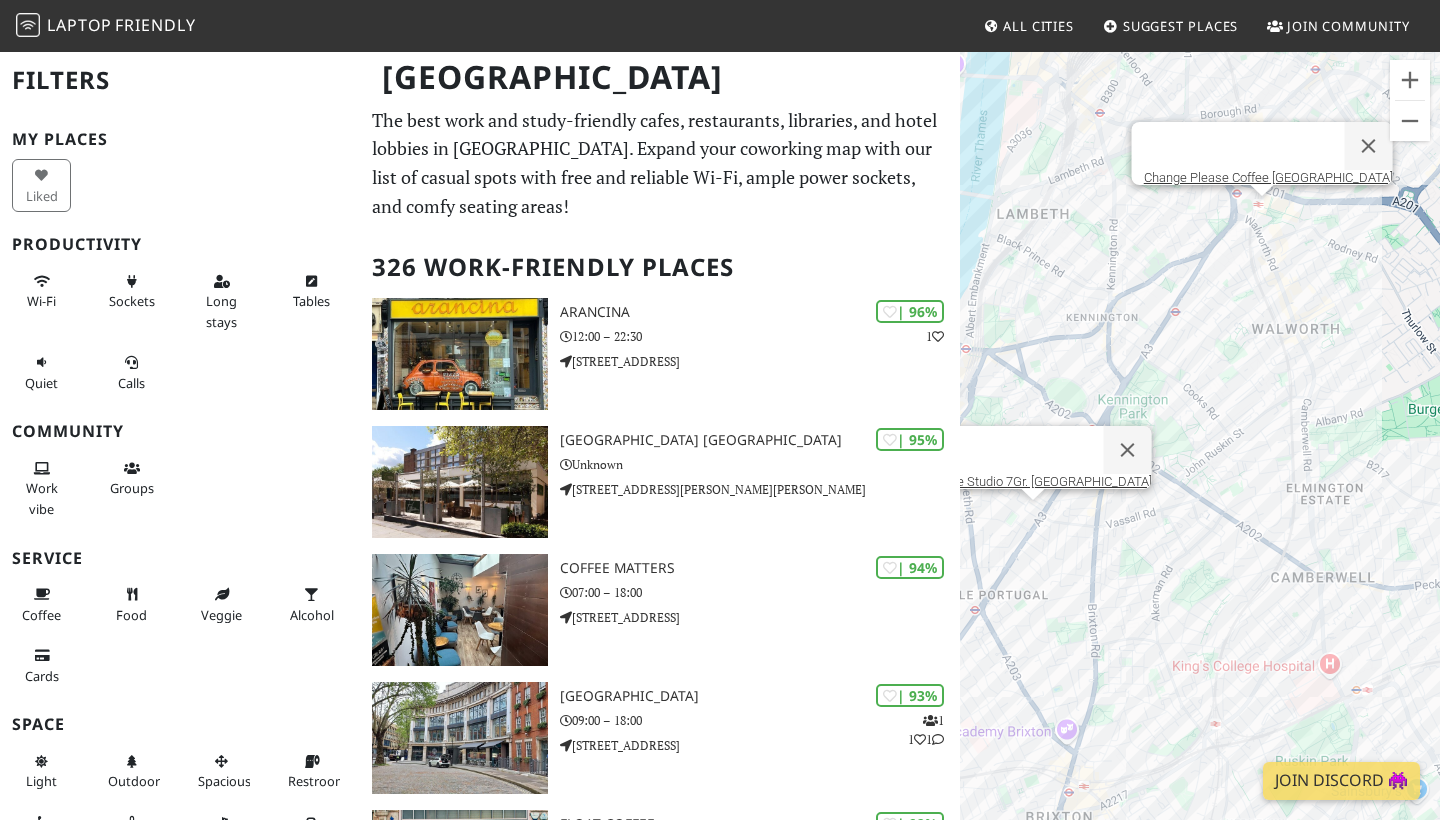 click on "To navigate, press the arrow keys. Coffee Studio 7Gr. Clapham Change Please Coffee Elephant Park" at bounding box center (1200, 460) 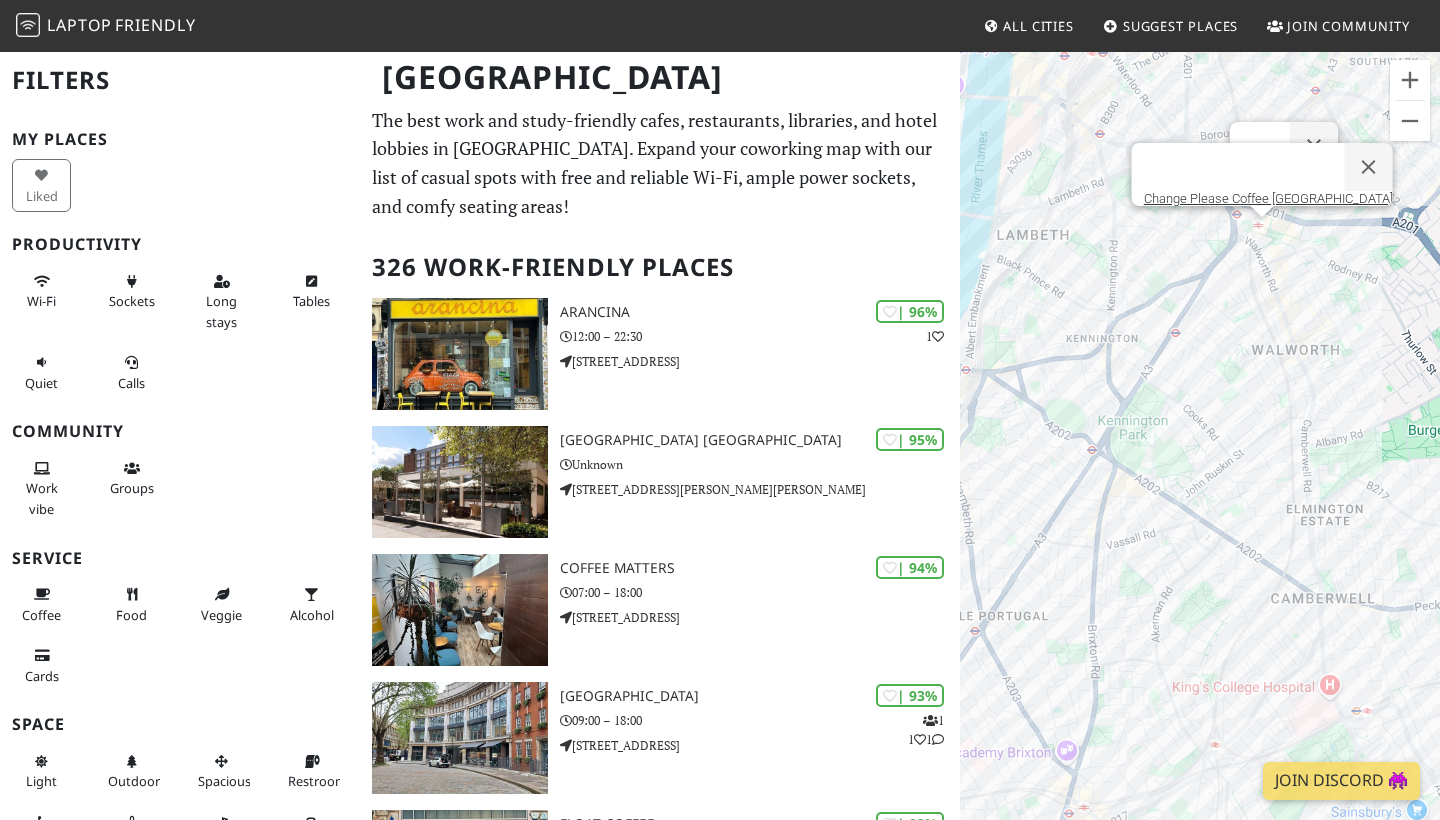 click at bounding box center [1244, 167] 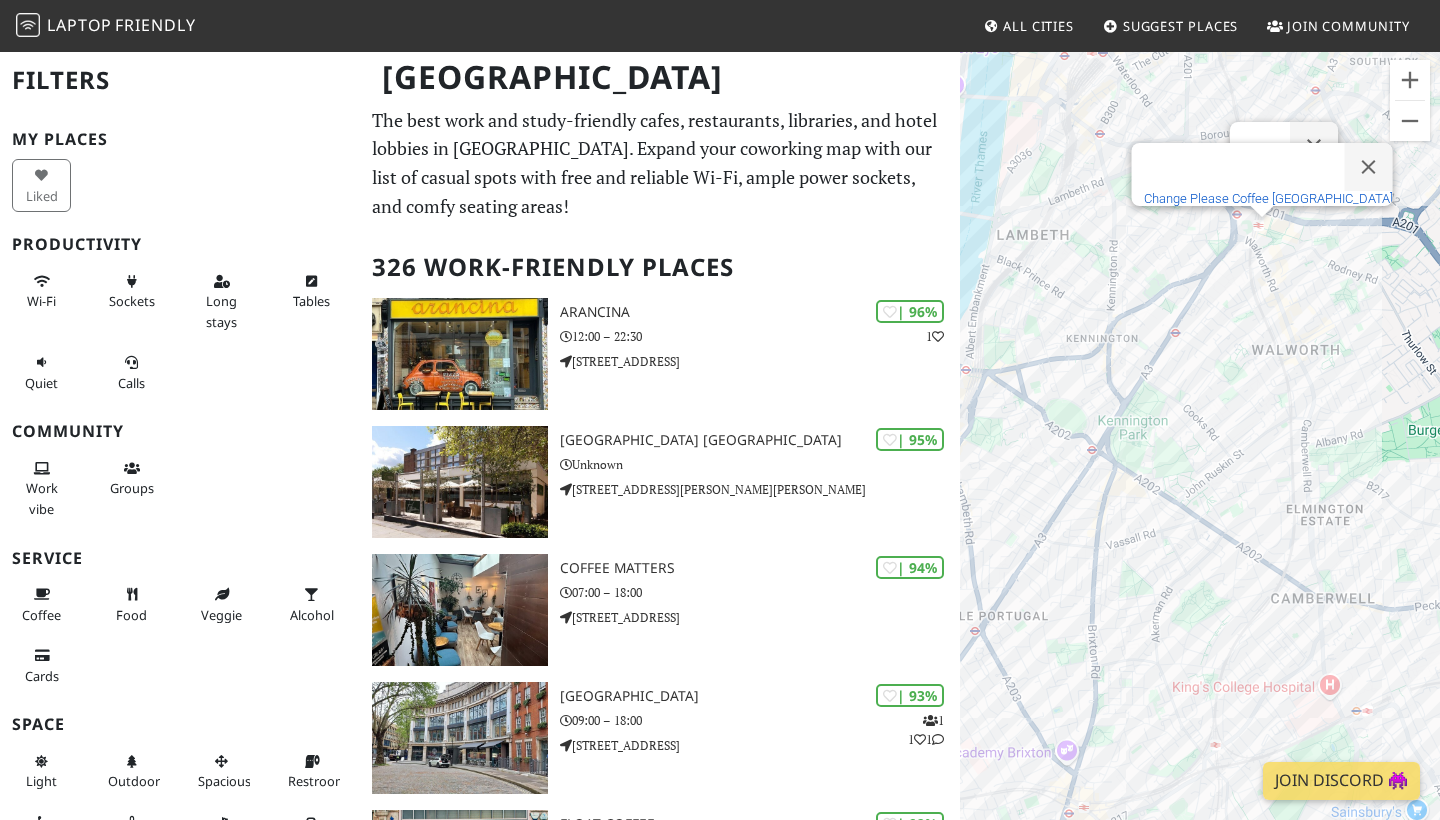 click on "Change Please Coffee [GEOGRAPHIC_DATA]" at bounding box center [1268, 198] 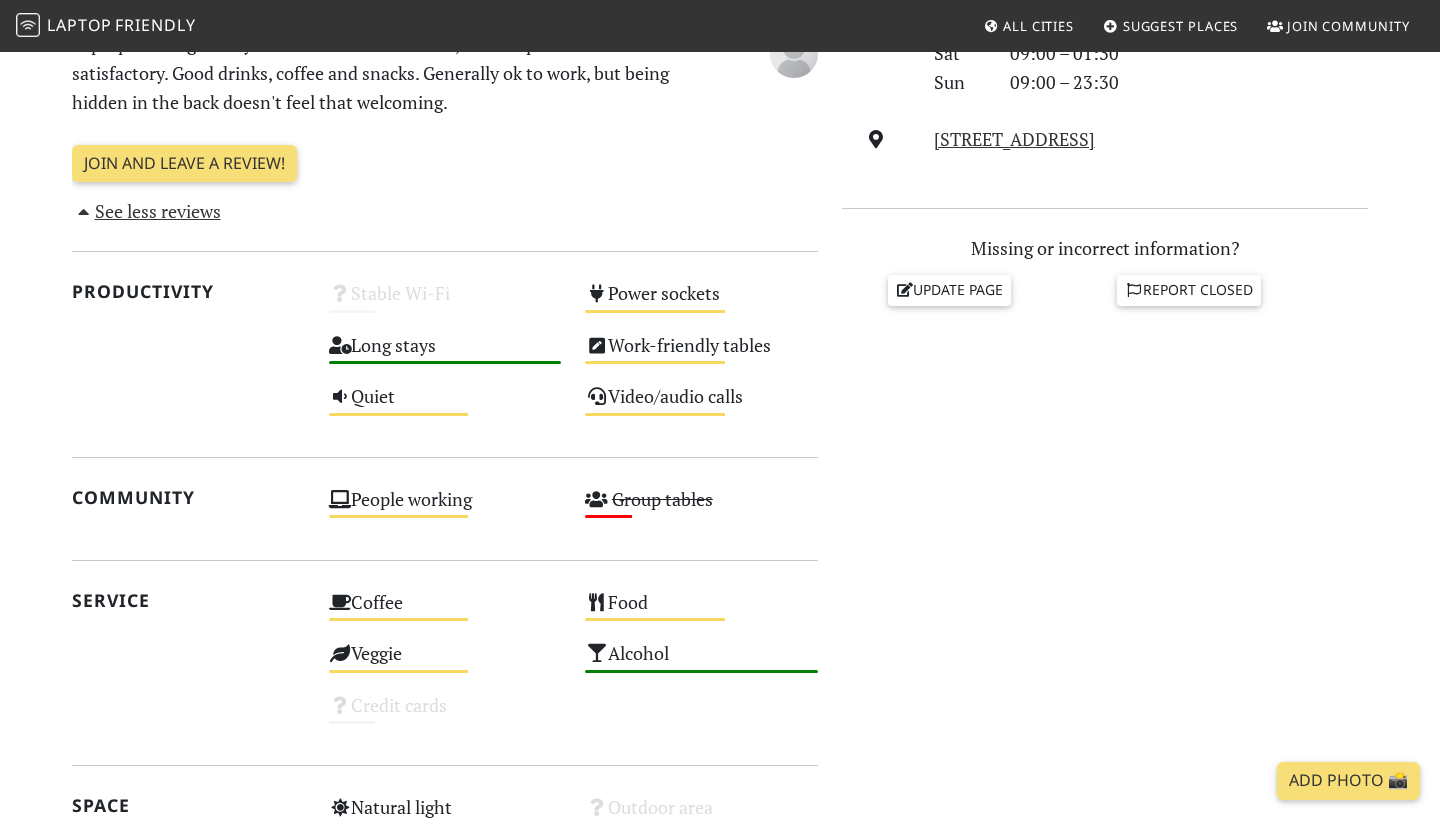 scroll, scrollTop: 755, scrollLeft: 0, axis: vertical 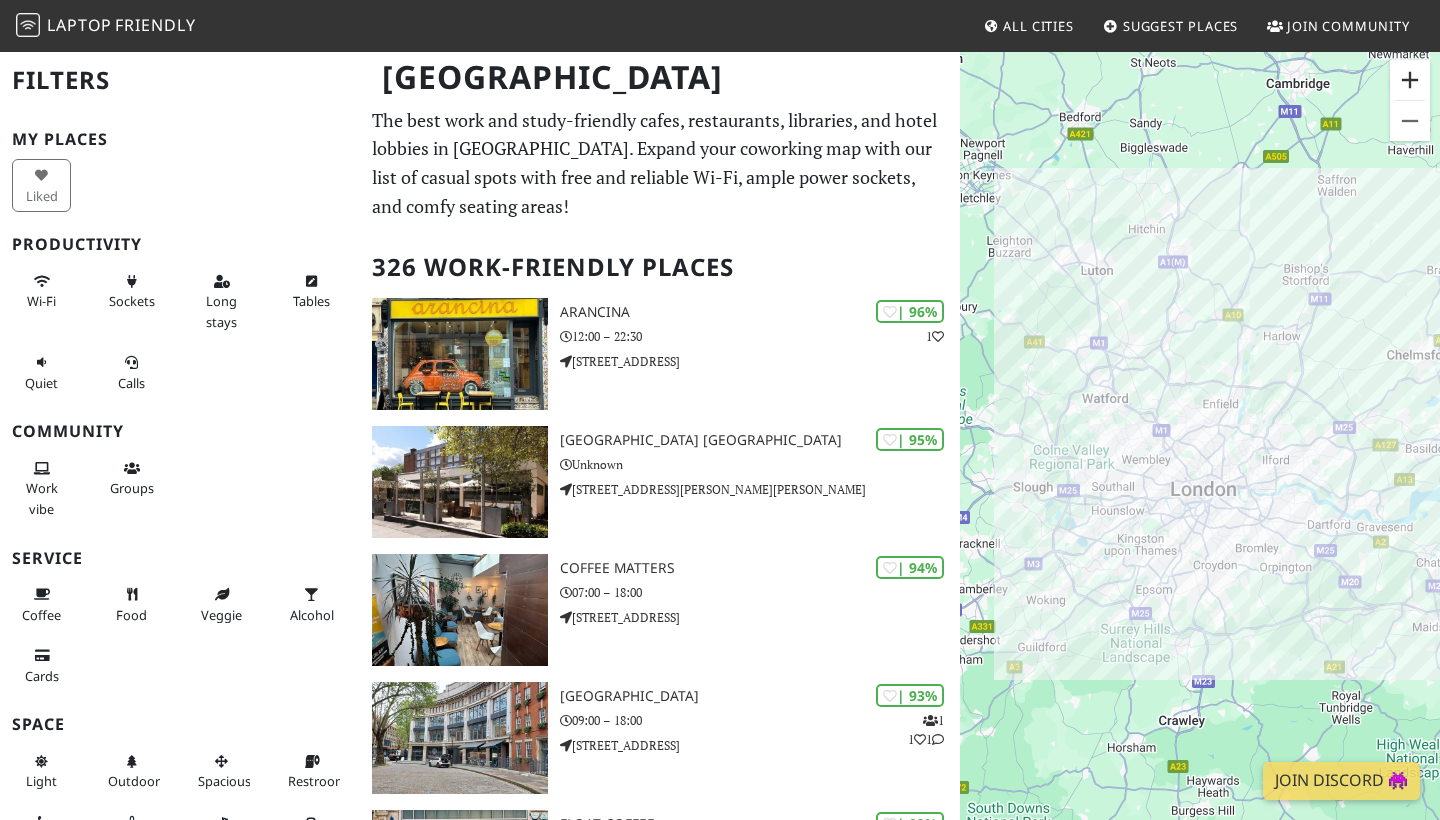 click at bounding box center (1410, 80) 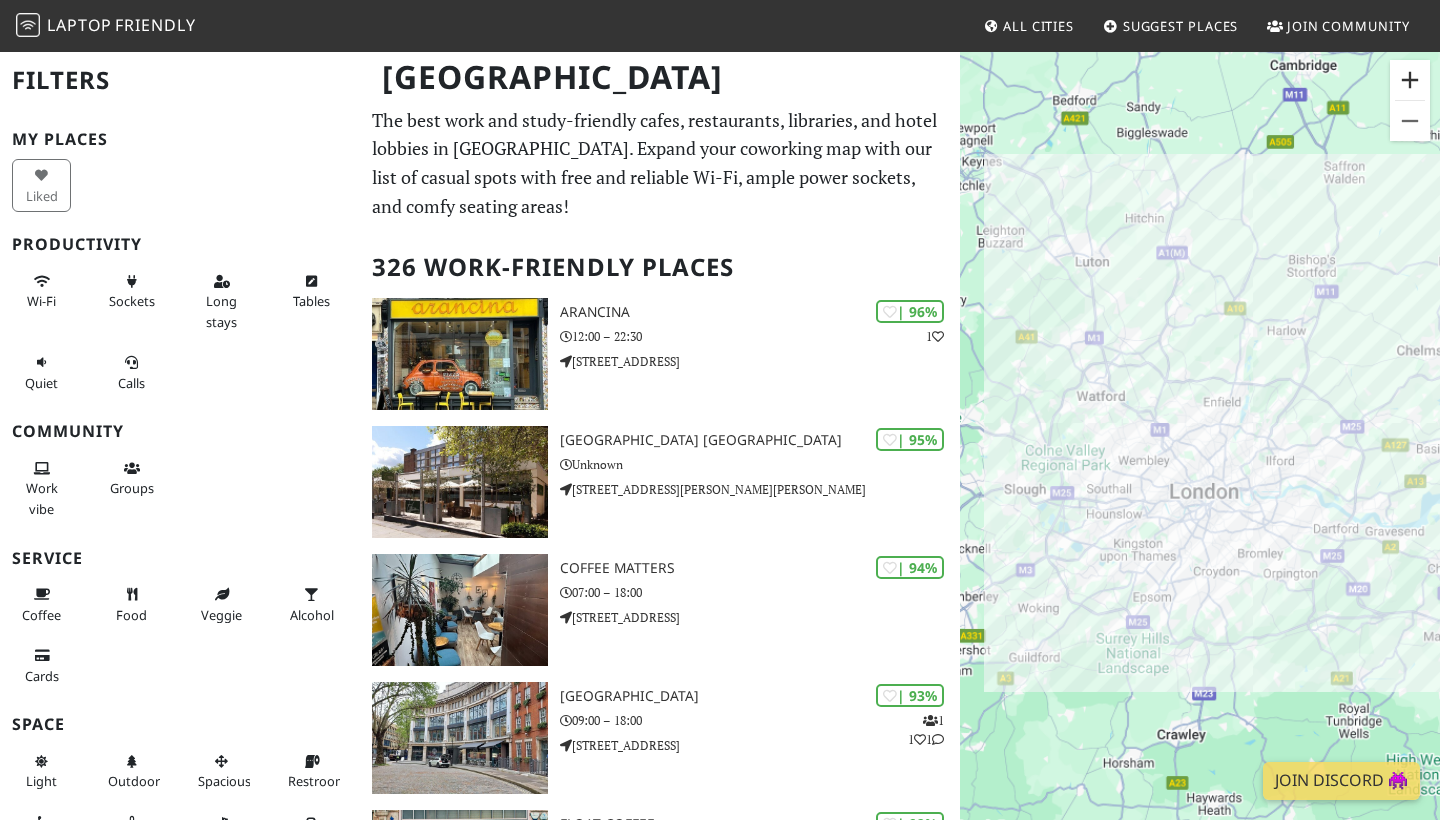 click at bounding box center (1410, 80) 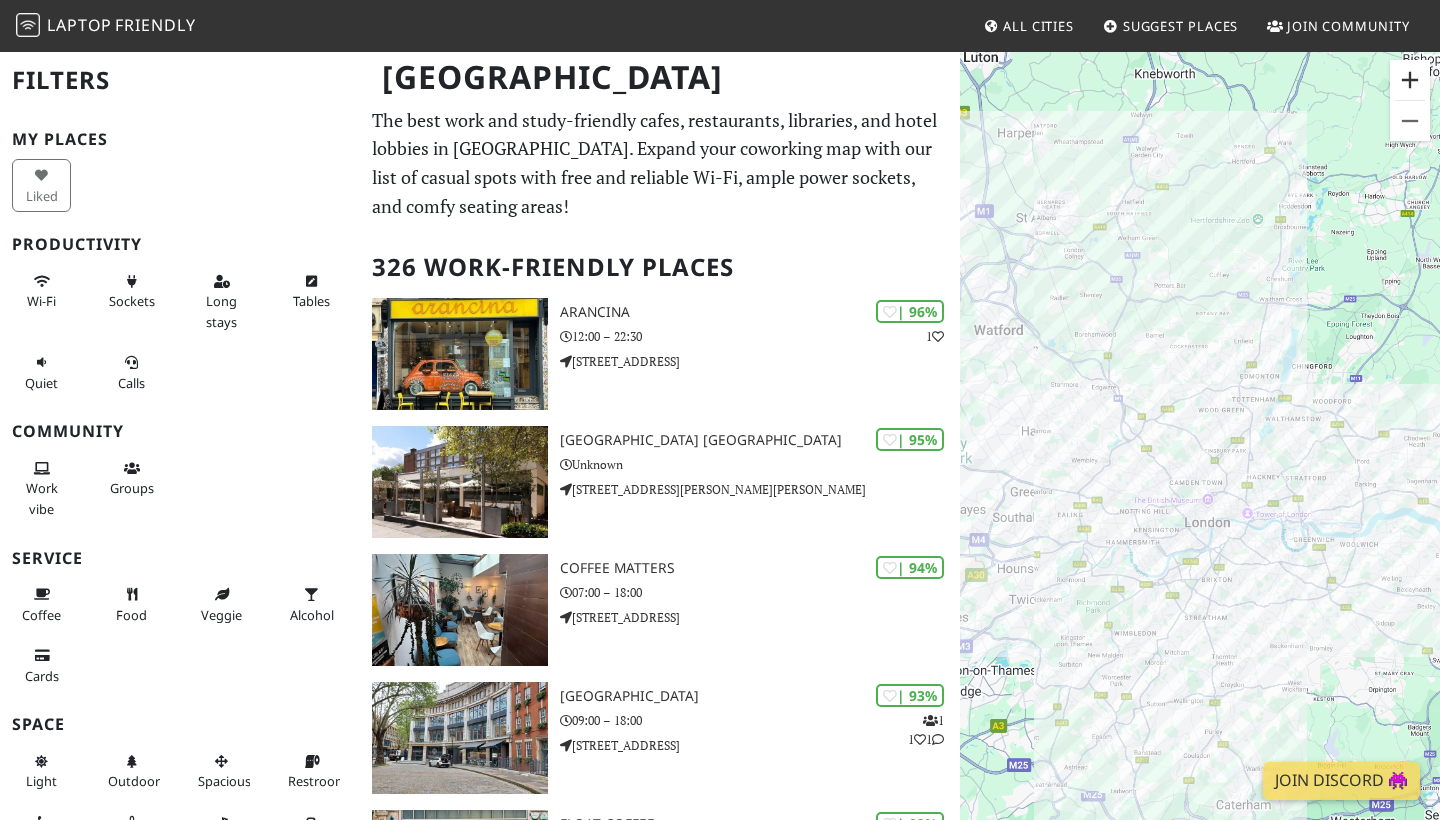 click at bounding box center [1410, 80] 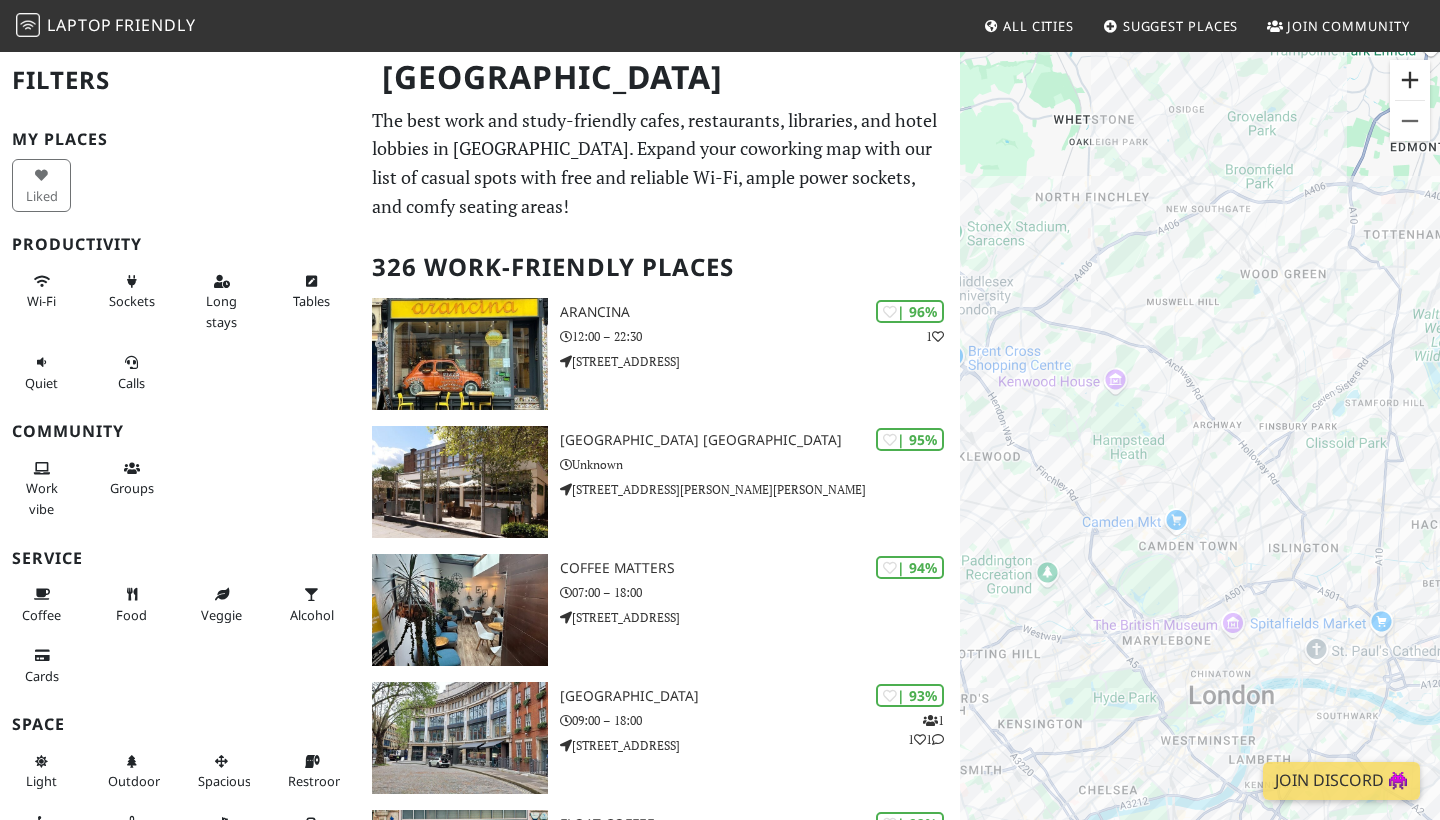 click at bounding box center [1410, 80] 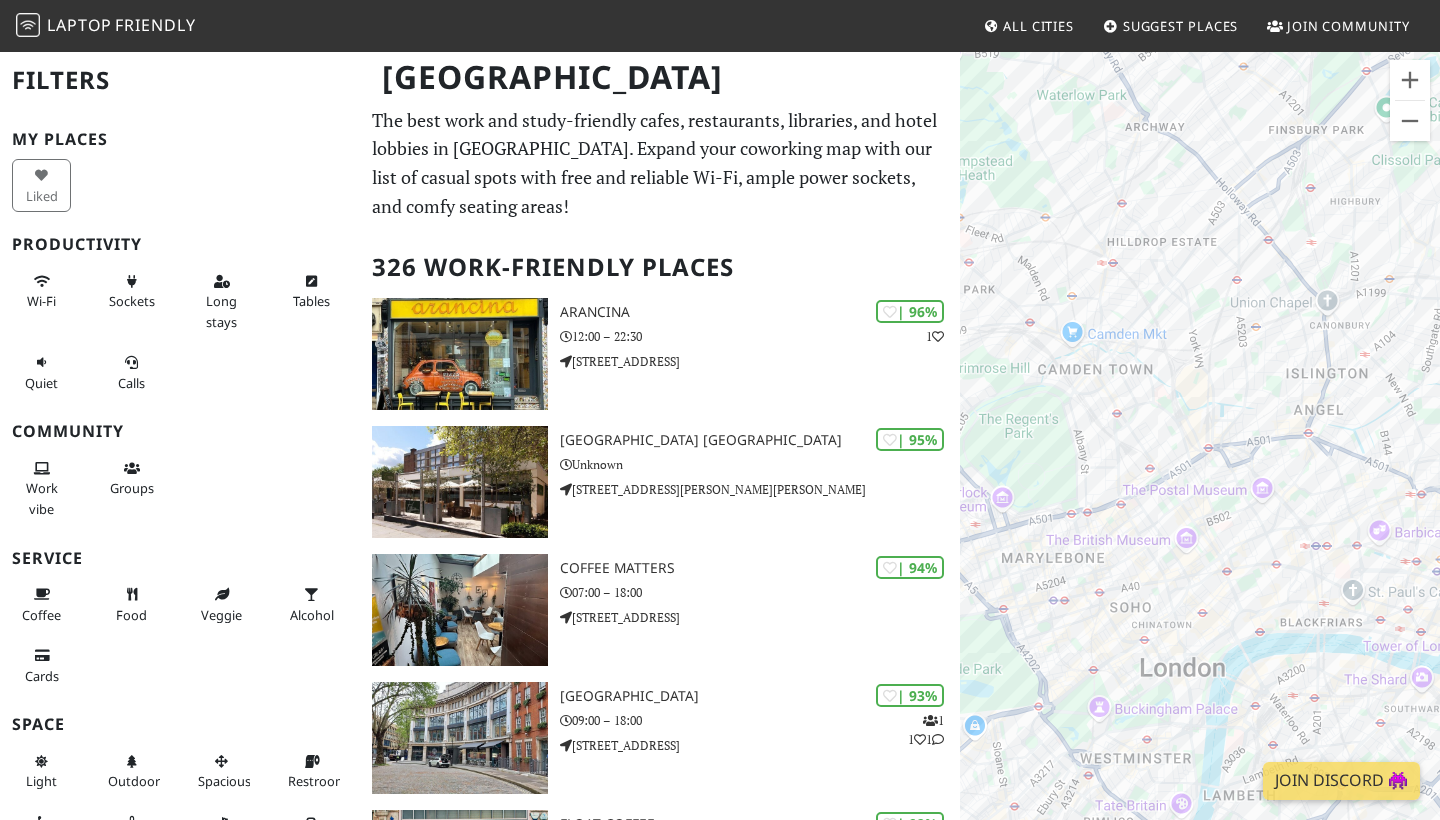 drag, startPoint x: 1289, startPoint y: 453, endPoint x: 1209, endPoint y: 187, distance: 277.76968 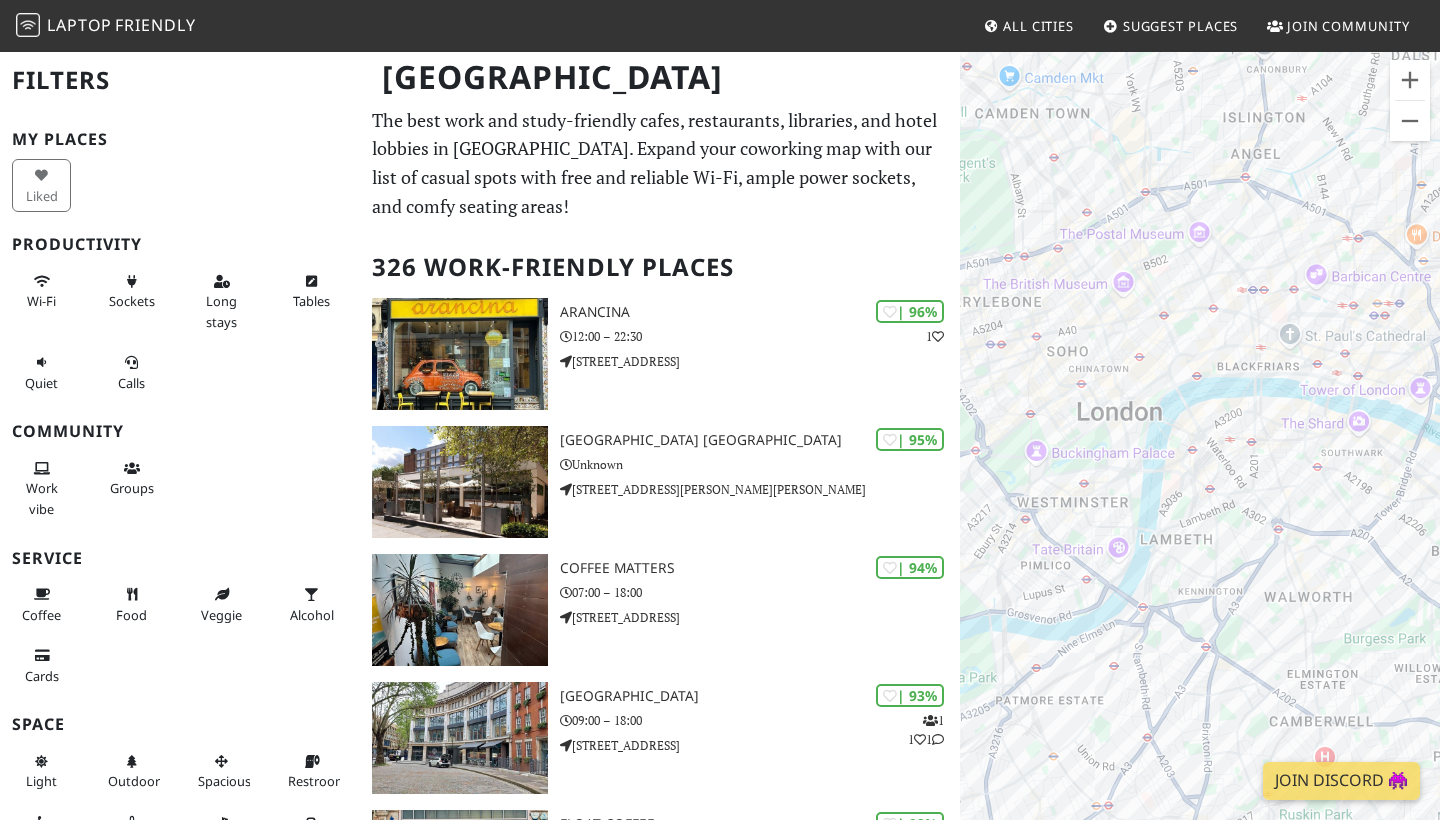 drag, startPoint x: 1216, startPoint y: 568, endPoint x: 1153, endPoint y: 309, distance: 266.55206 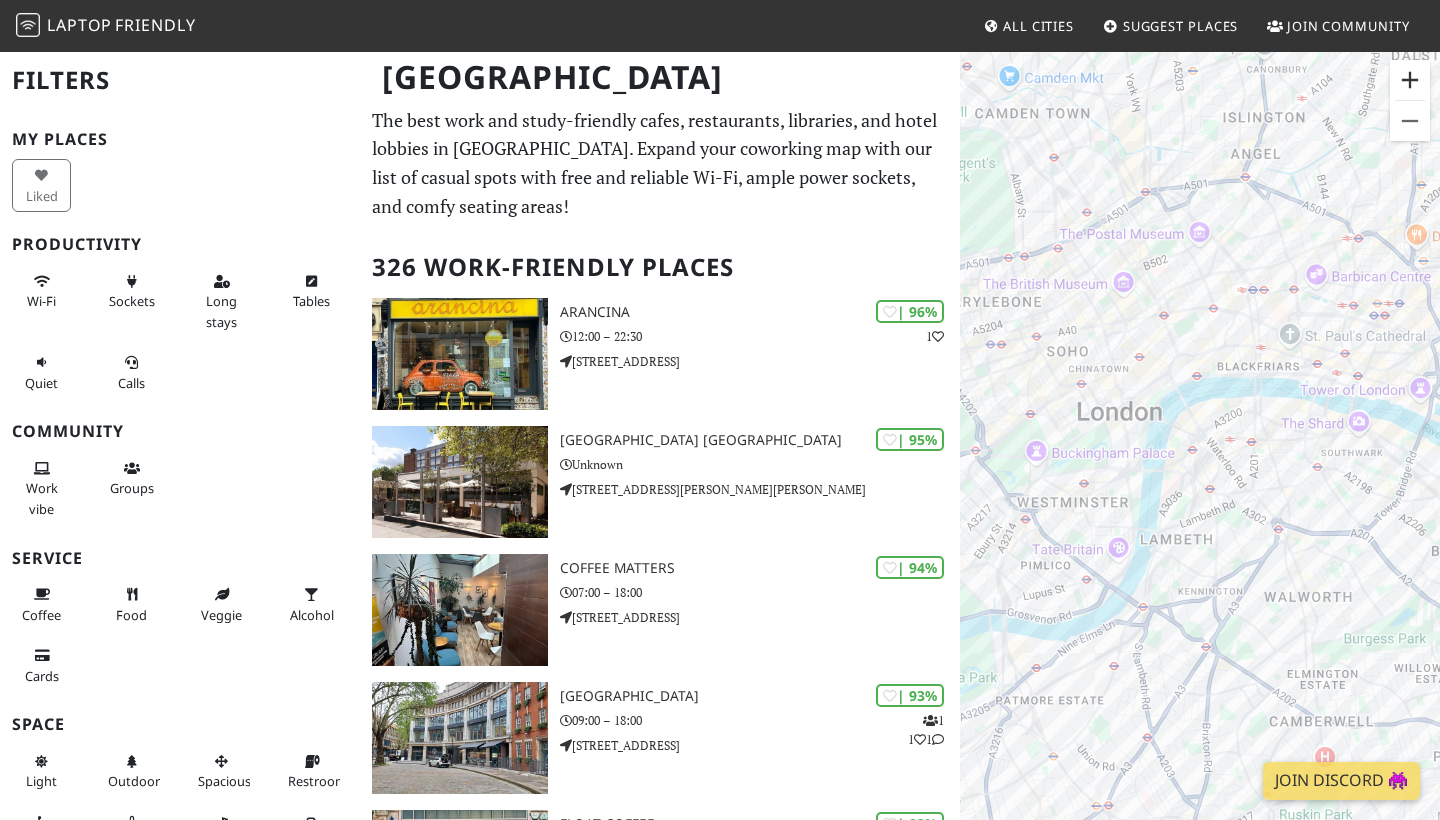 click at bounding box center [1410, 80] 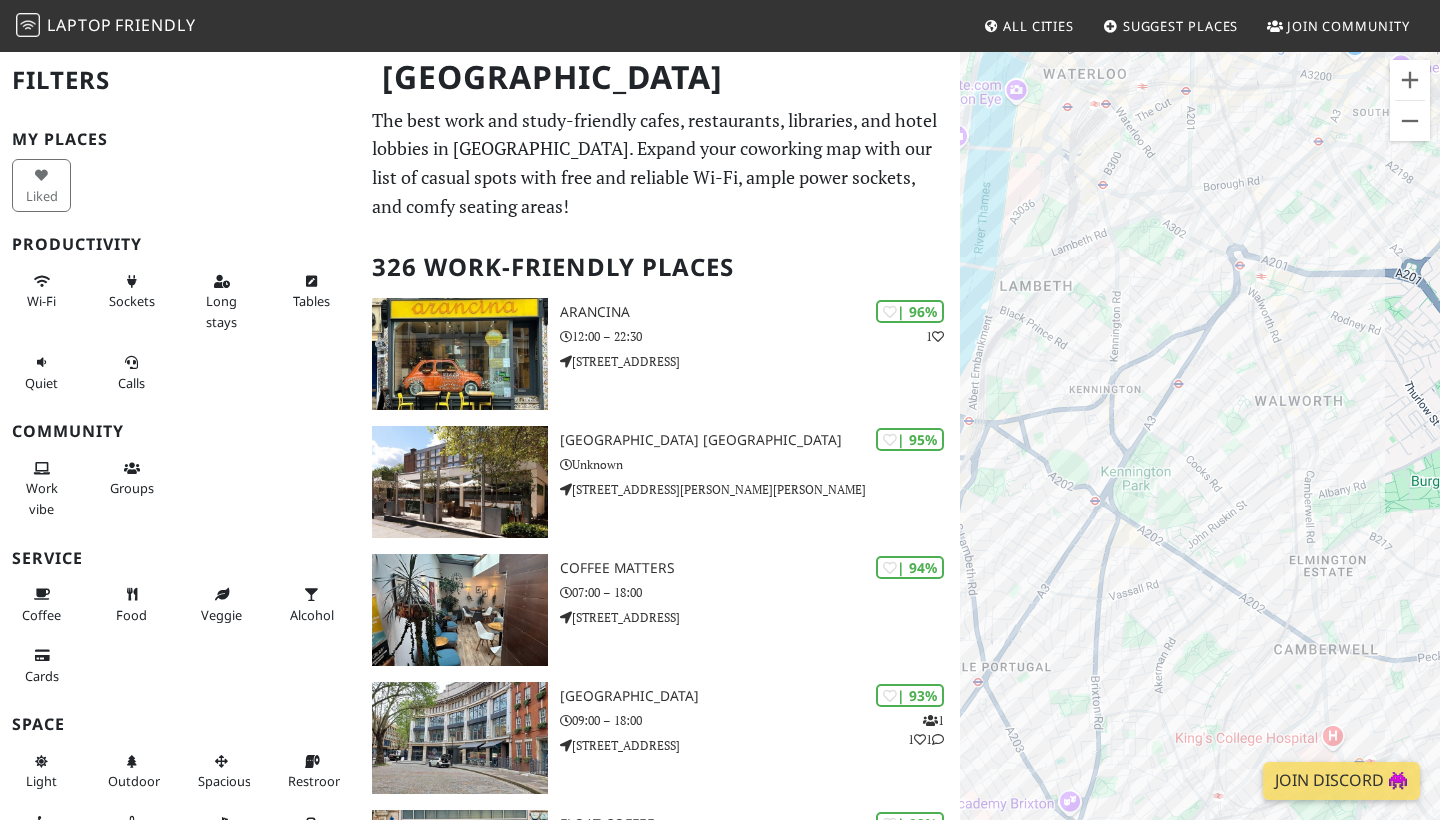 drag, startPoint x: 1250, startPoint y: 677, endPoint x: 1133, endPoint y: 342, distance: 354.84363 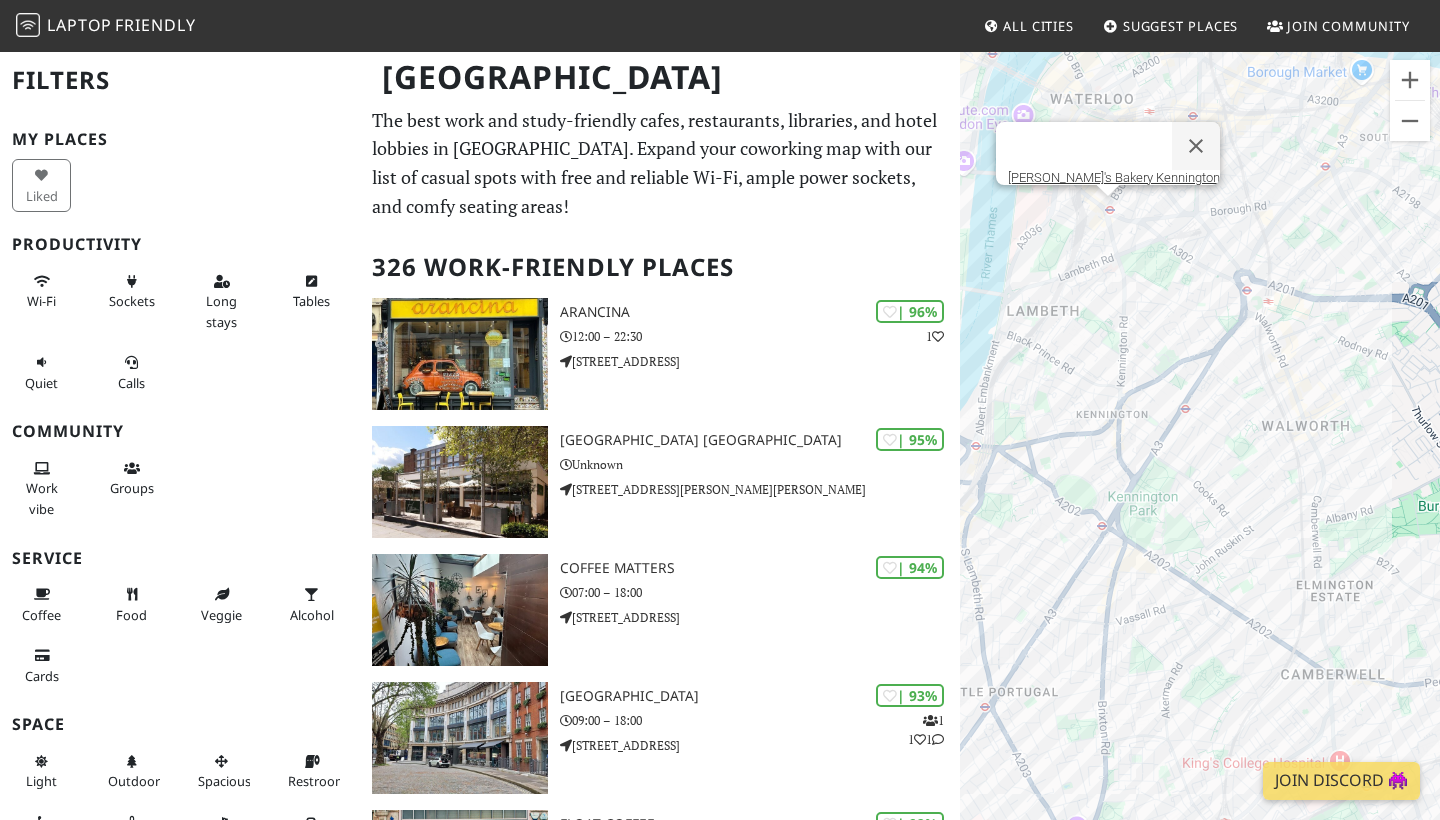 click on "To navigate, press the arrow keys. [PERSON_NAME]'s Bakery Kennington" at bounding box center (1200, 460) 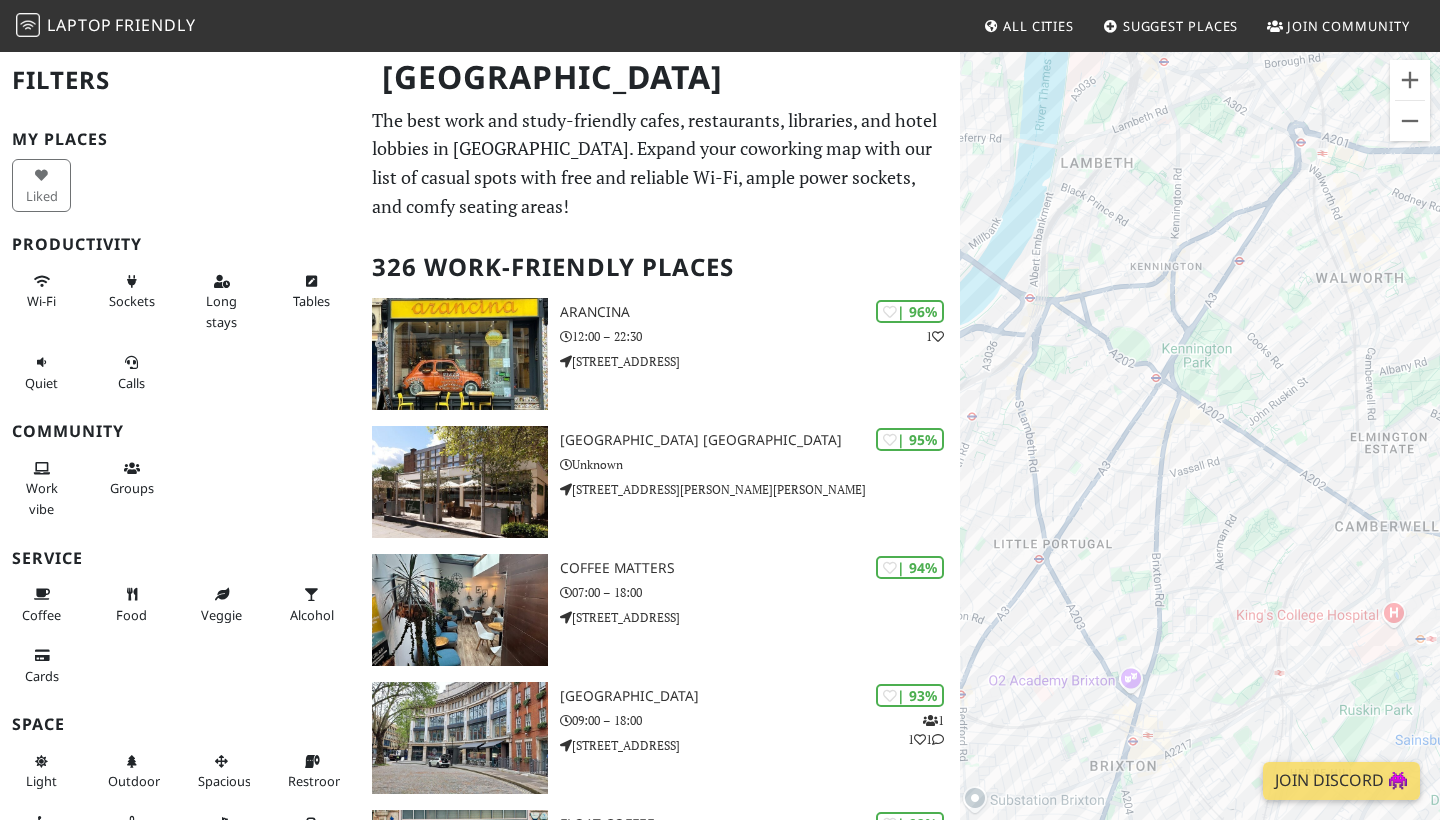 drag, startPoint x: 1183, startPoint y: 438, endPoint x: 1238, endPoint y: 272, distance: 174.87424 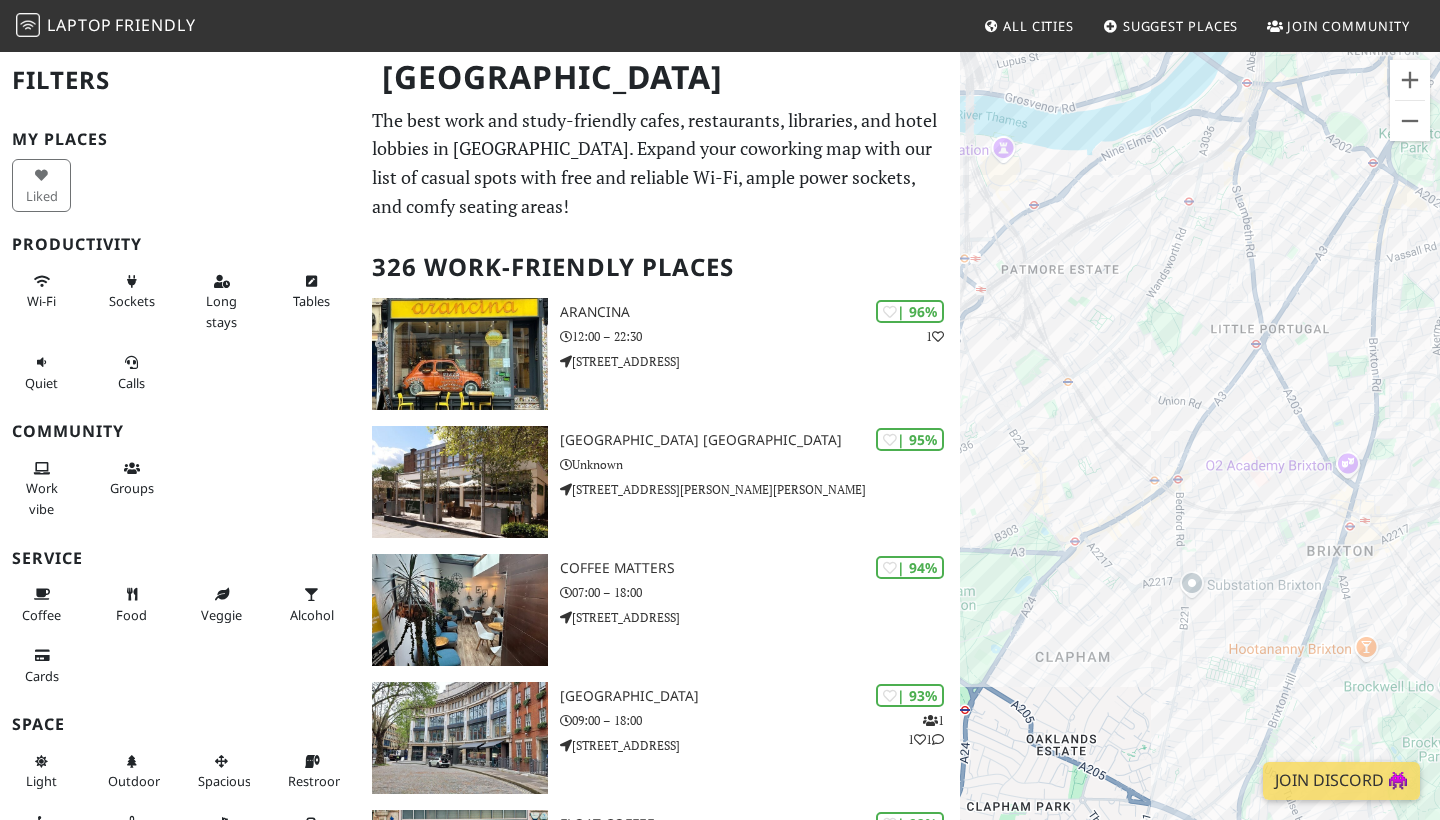 drag, startPoint x: 1134, startPoint y: 387, endPoint x: 1338, endPoint y: 262, distance: 239.25092 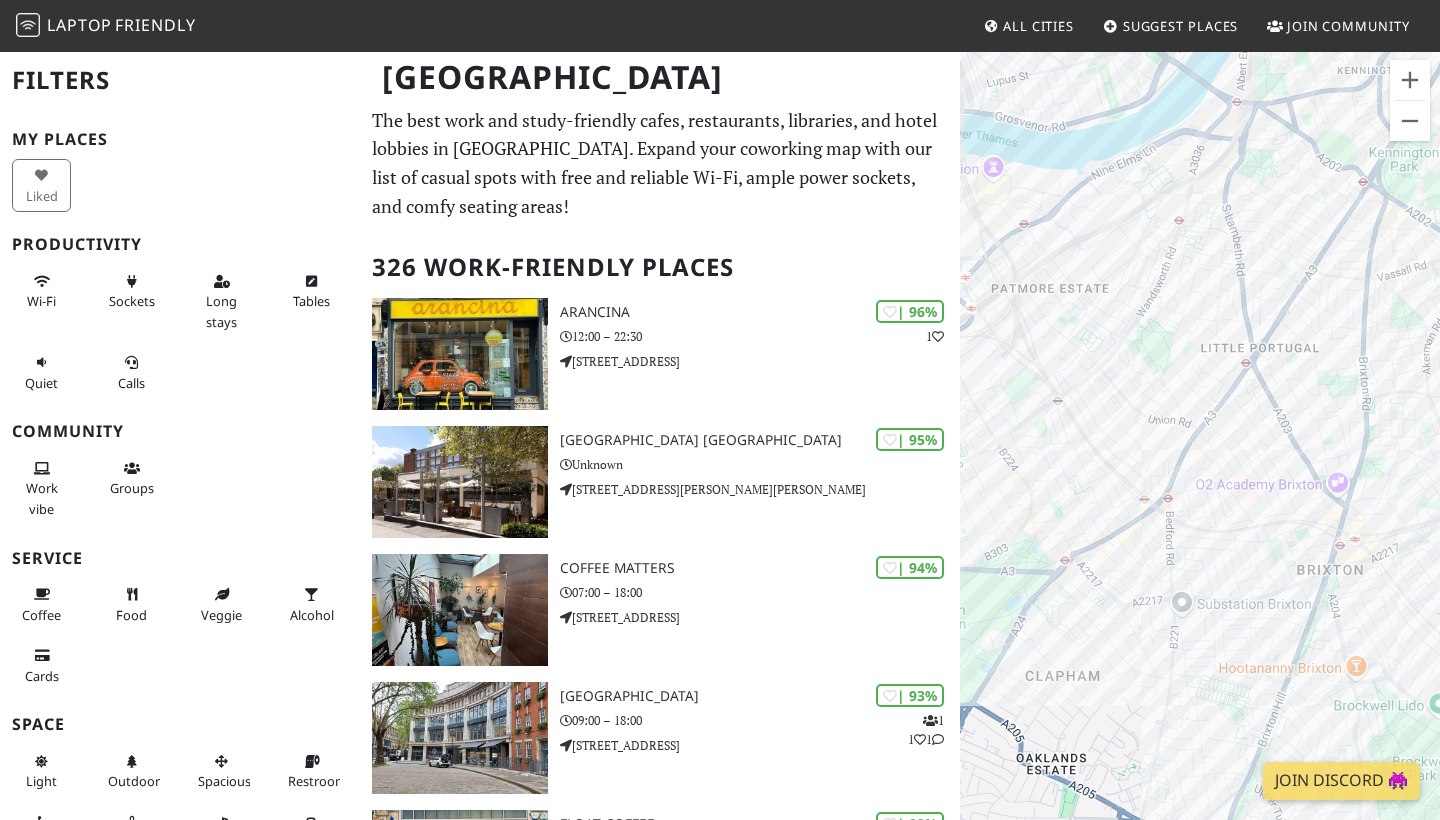 drag, startPoint x: 1198, startPoint y: 427, endPoint x: 1154, endPoint y: 544, distance: 125 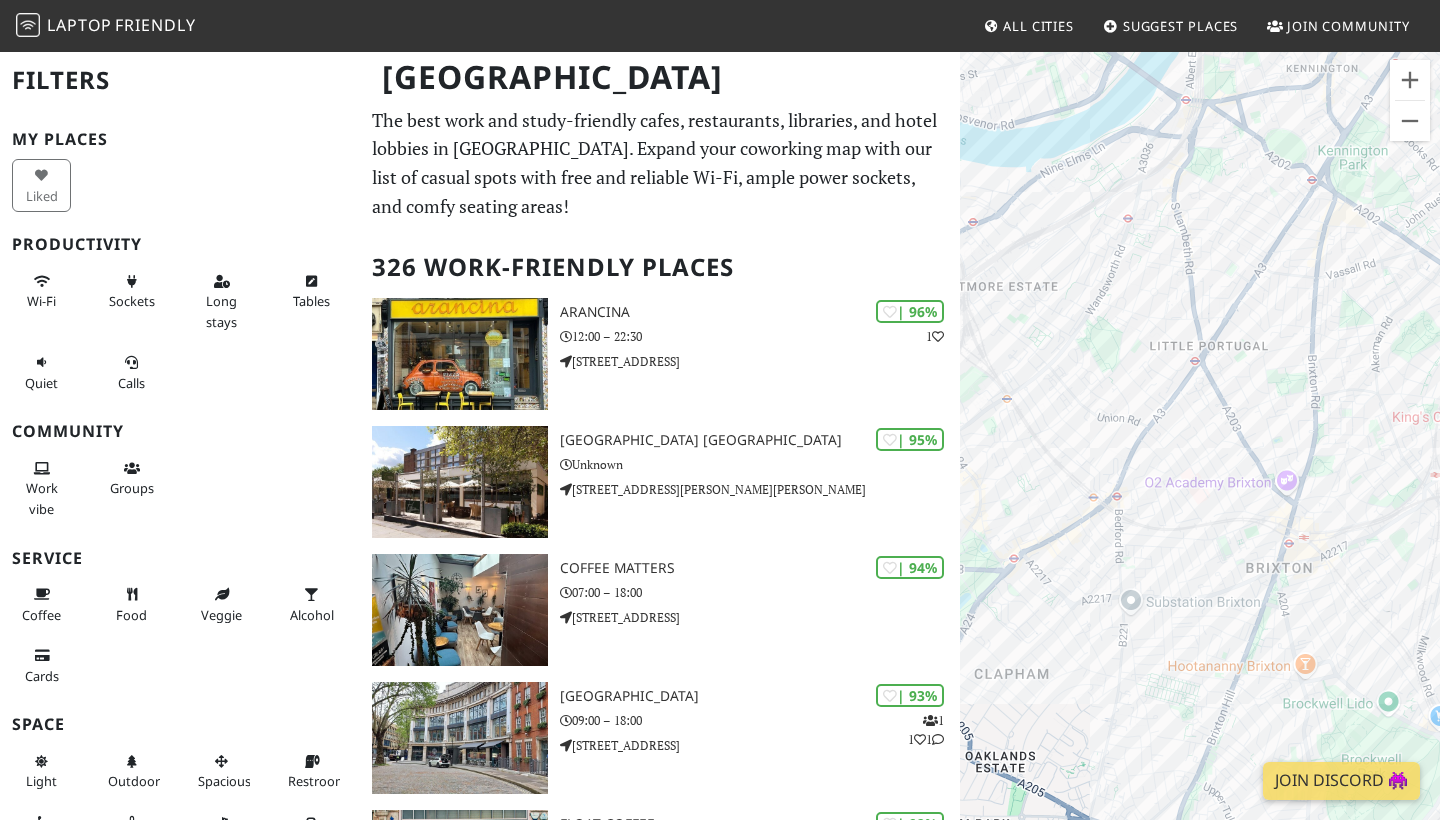 drag, startPoint x: 1172, startPoint y: 517, endPoint x: 1154, endPoint y: 414, distance: 104.56099 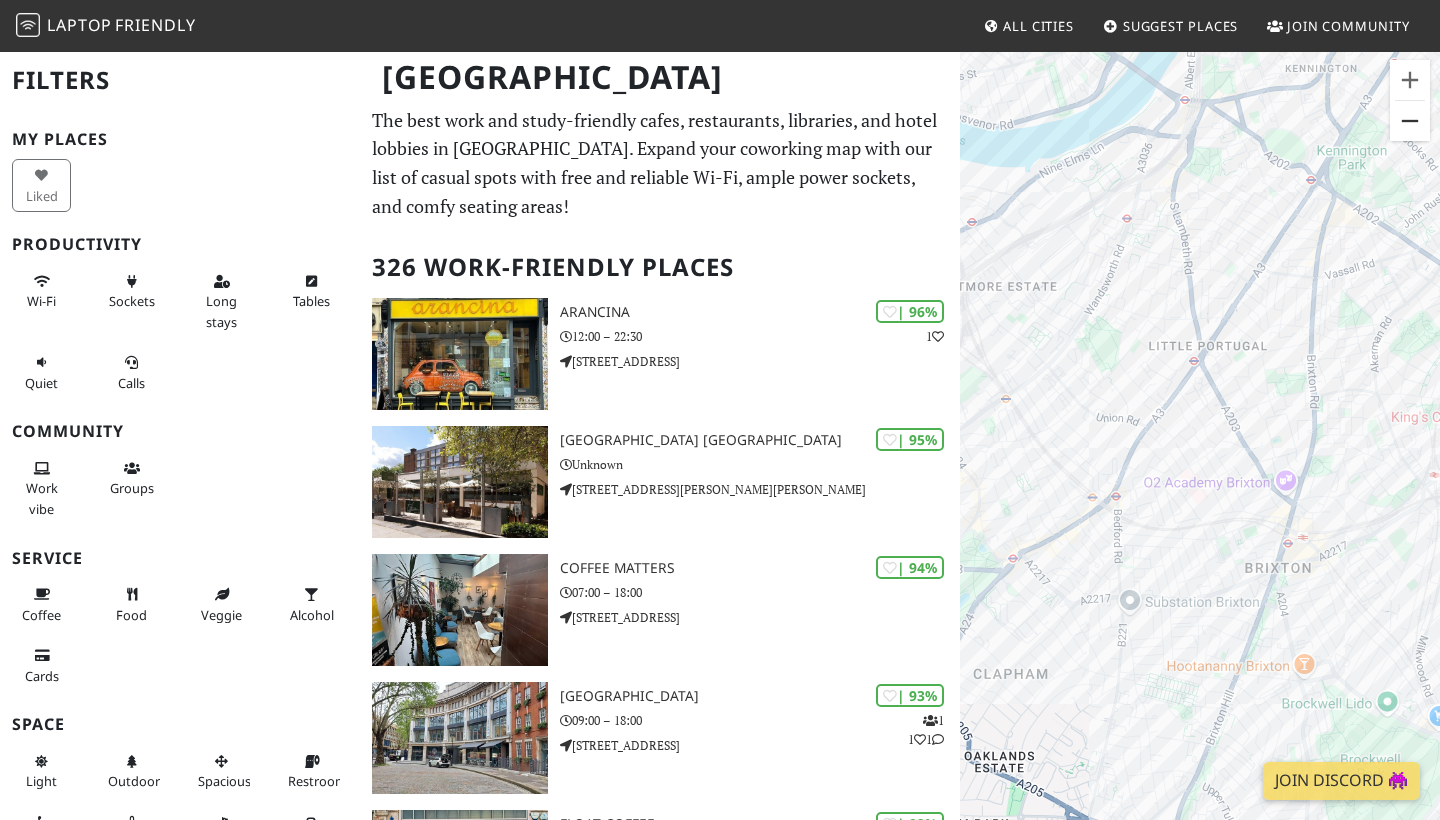 click at bounding box center (1410, 121) 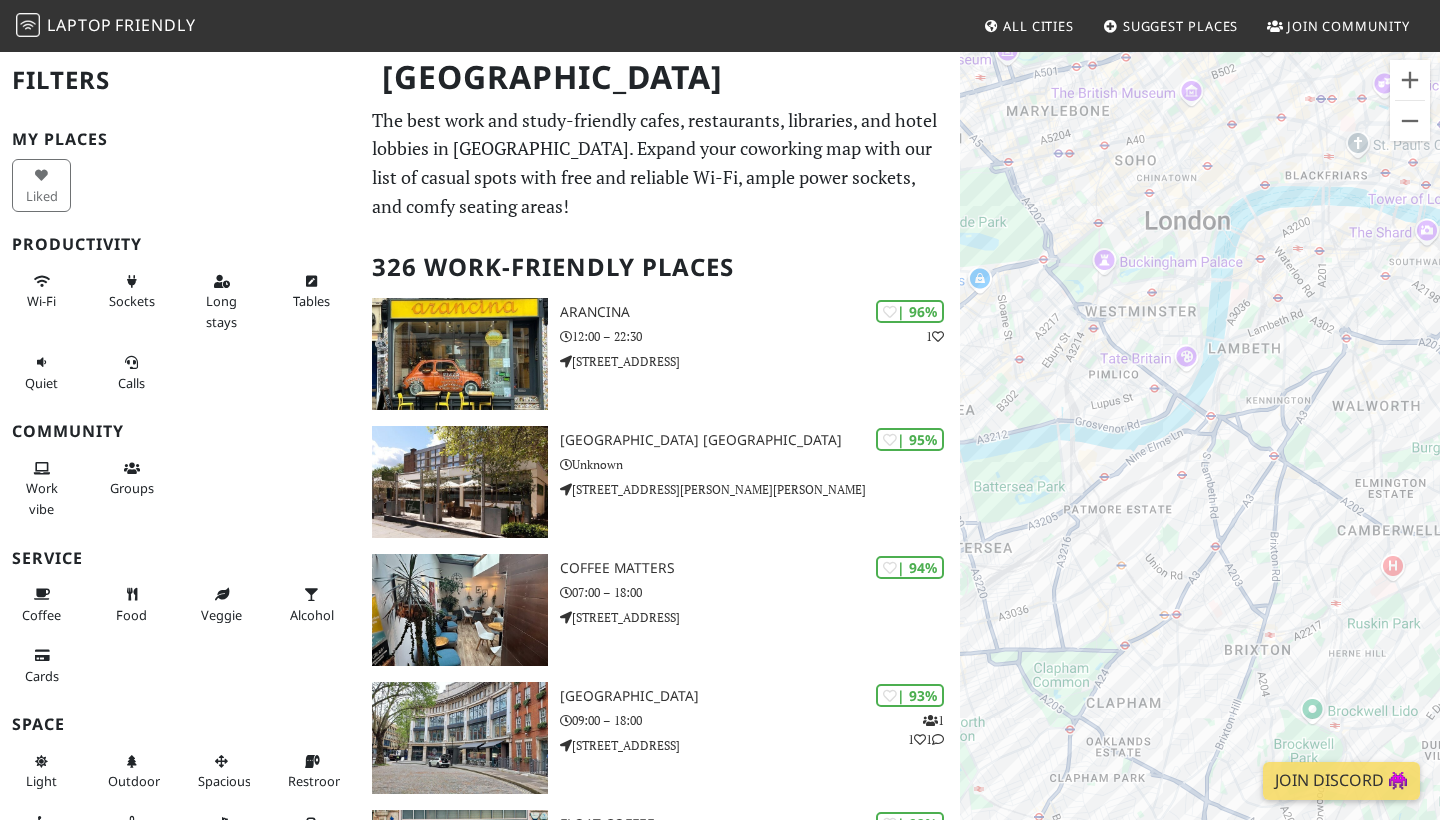 drag, startPoint x: 1186, startPoint y: 466, endPoint x: 1133, endPoint y: 597, distance: 141.31525 